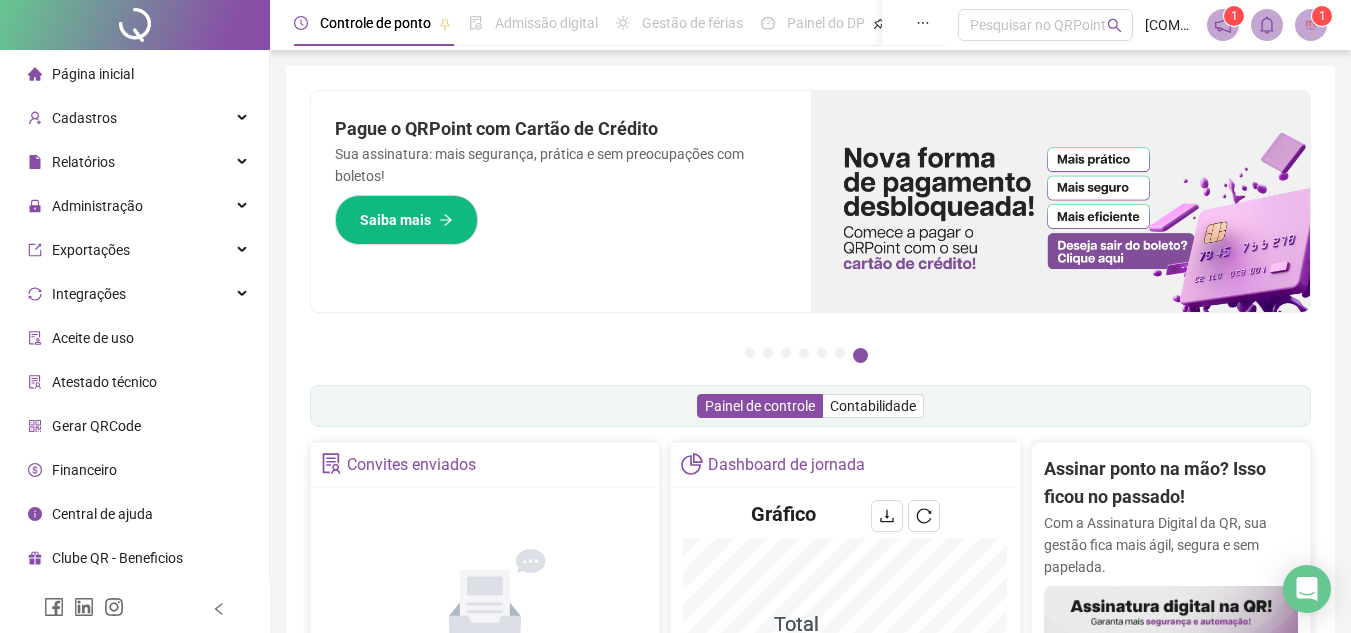scroll, scrollTop: 0, scrollLeft: 0, axis: both 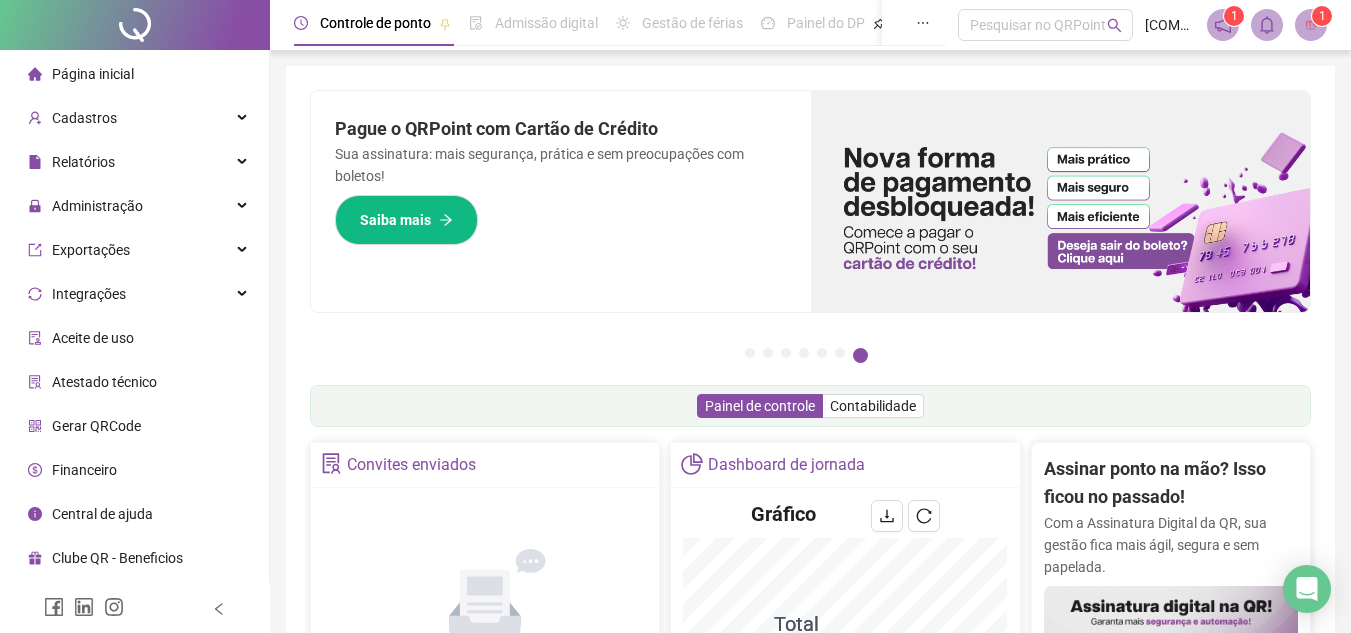 click on "1" at bounding box center [1223, 25] 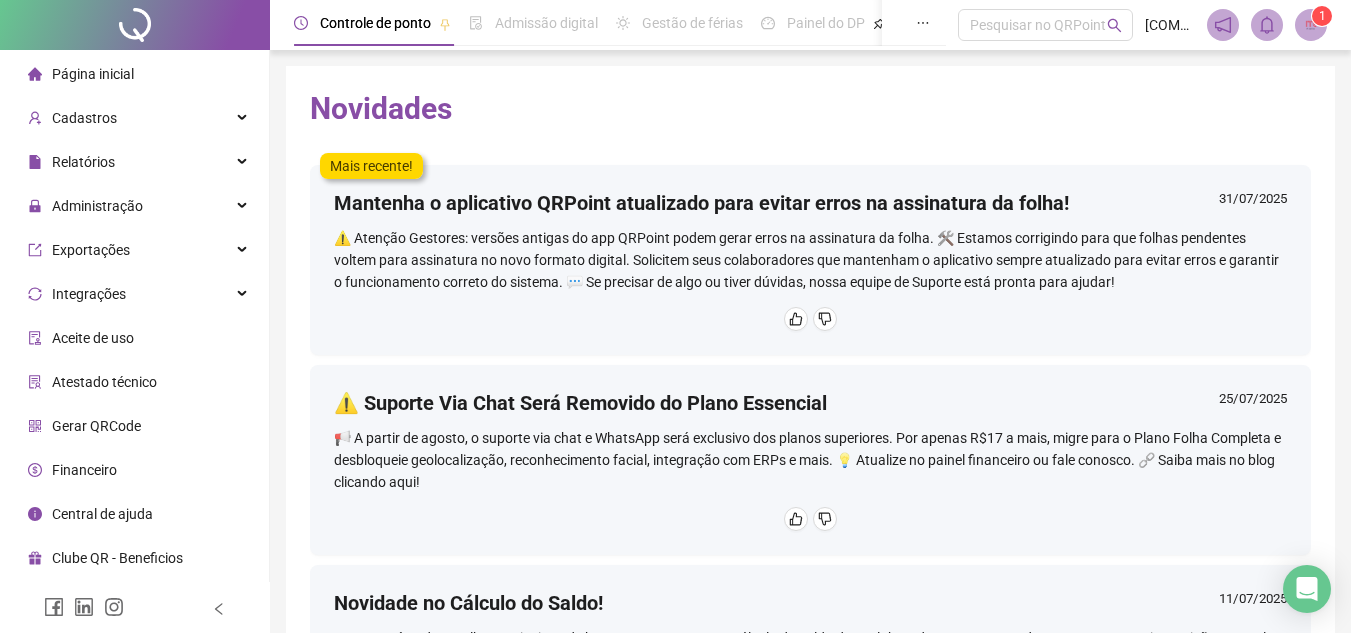 click on "Página inicial" at bounding box center [93, 74] 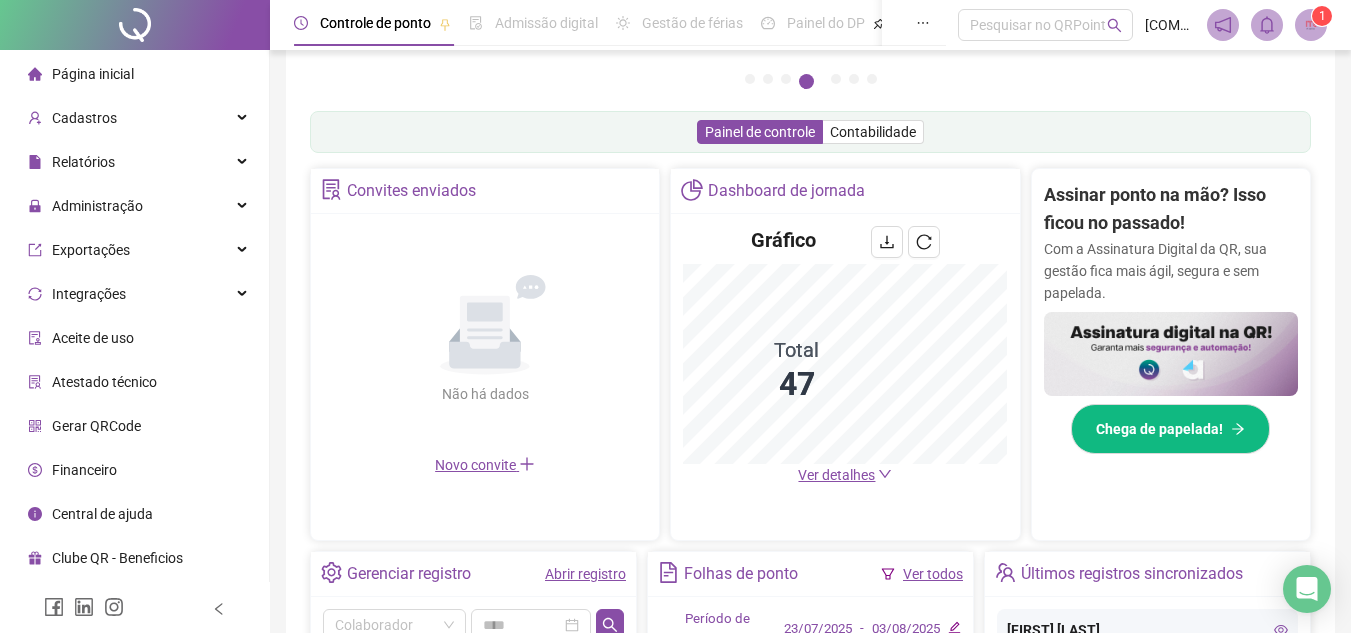 scroll, scrollTop: 400, scrollLeft: 0, axis: vertical 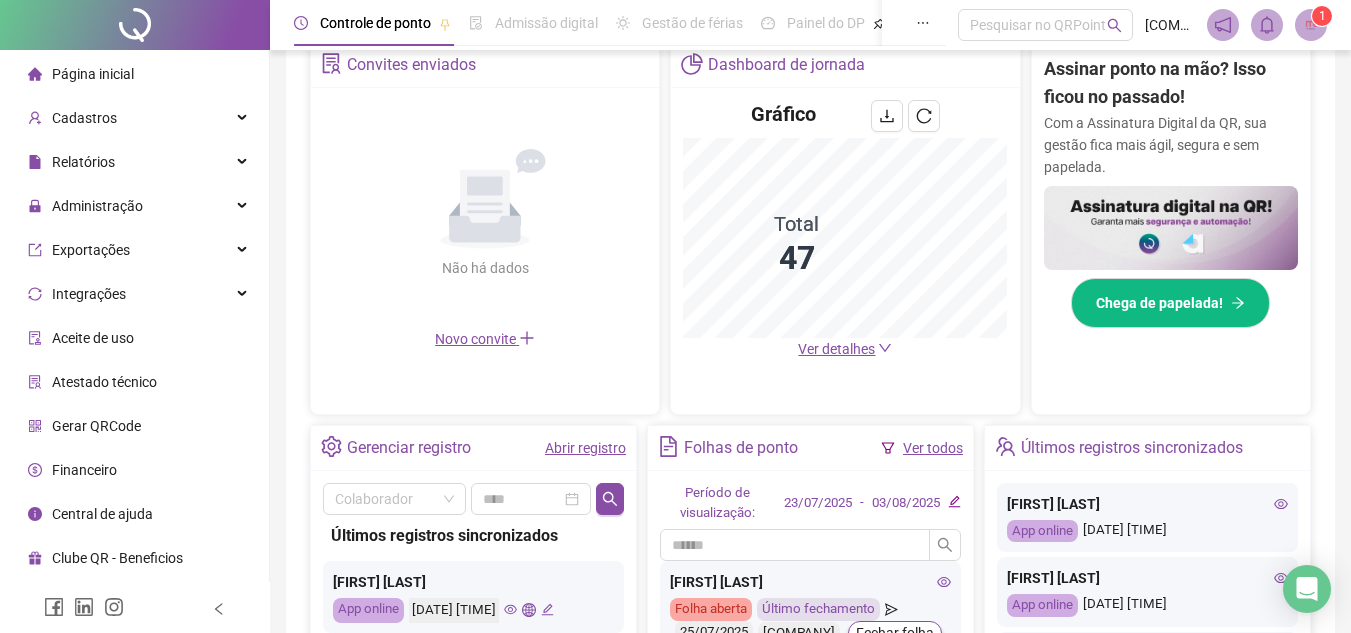 click on "Abrir registro" at bounding box center (585, 448) 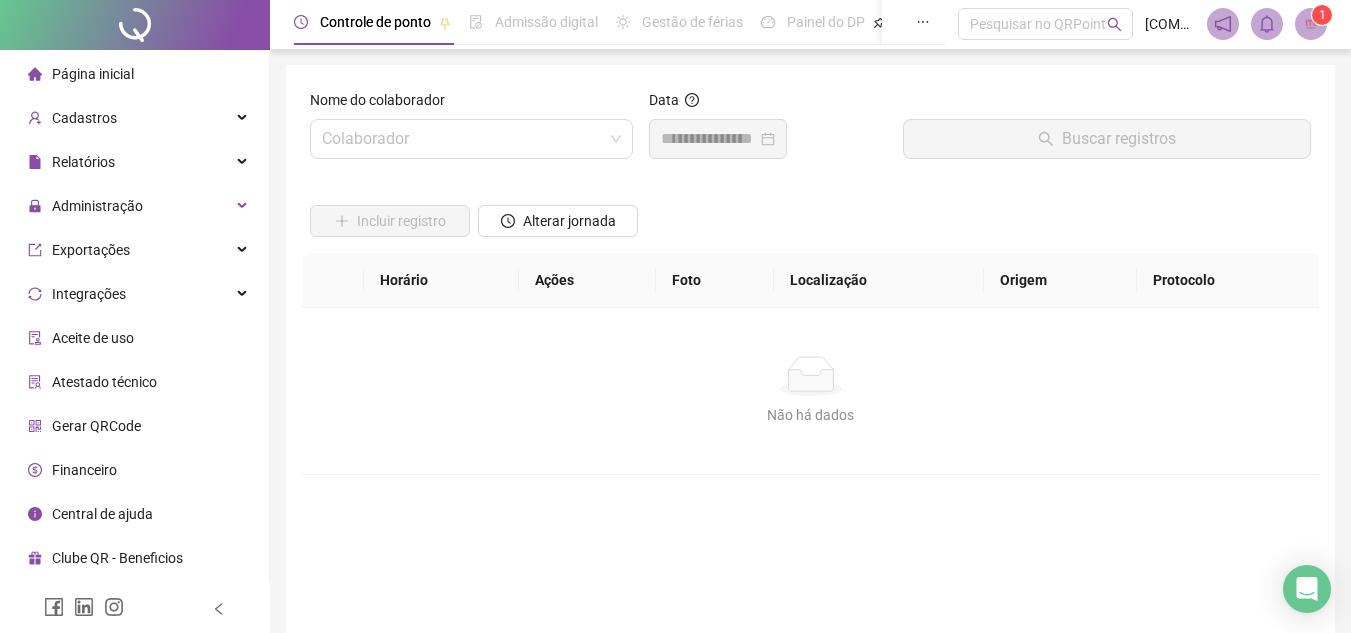 scroll, scrollTop: 0, scrollLeft: 0, axis: both 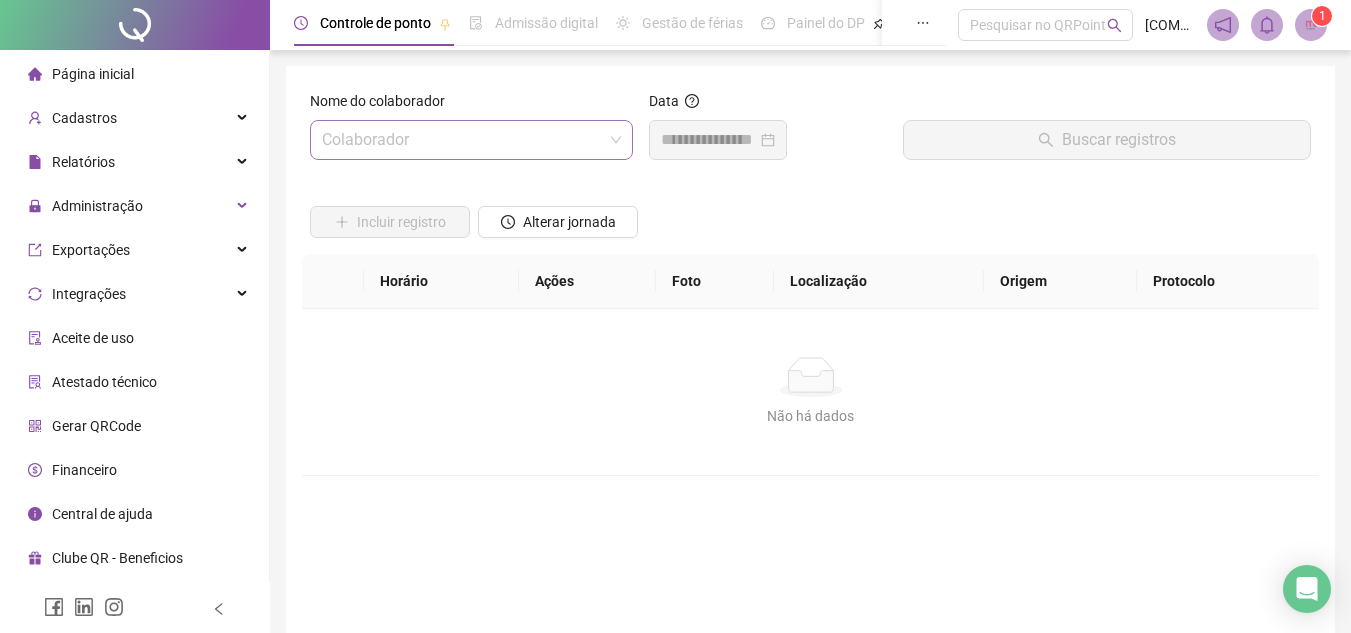 click at bounding box center [462, 140] 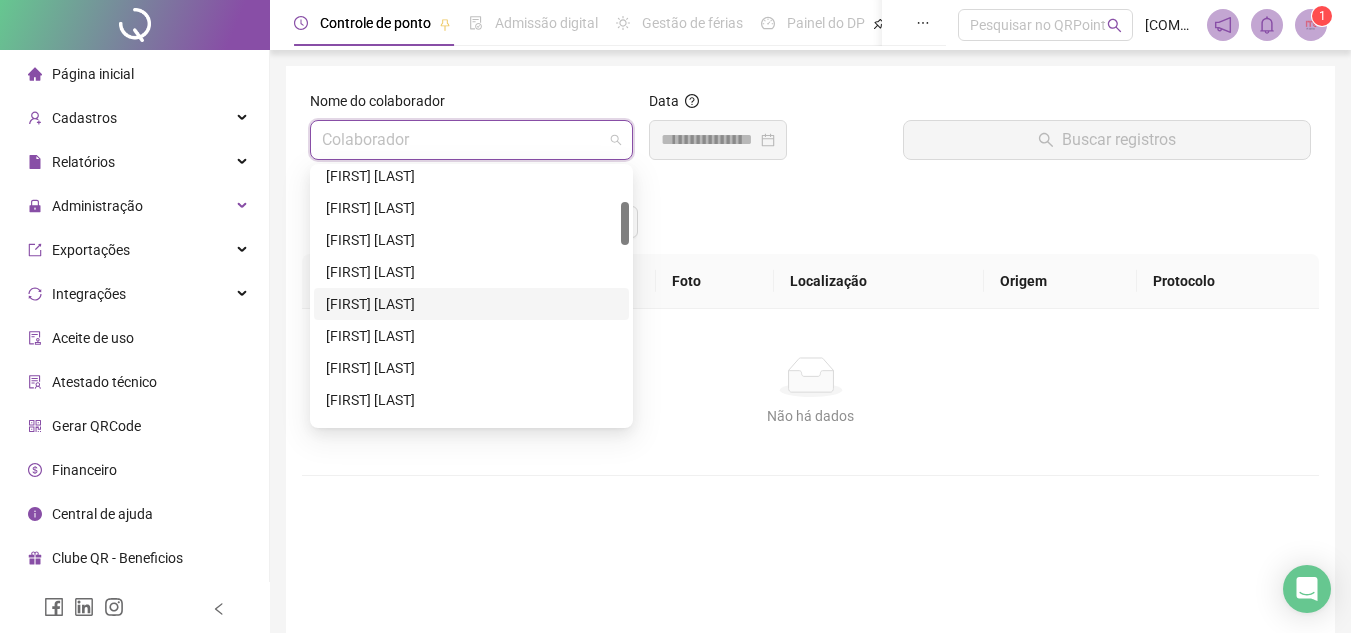 scroll, scrollTop: 100, scrollLeft: 0, axis: vertical 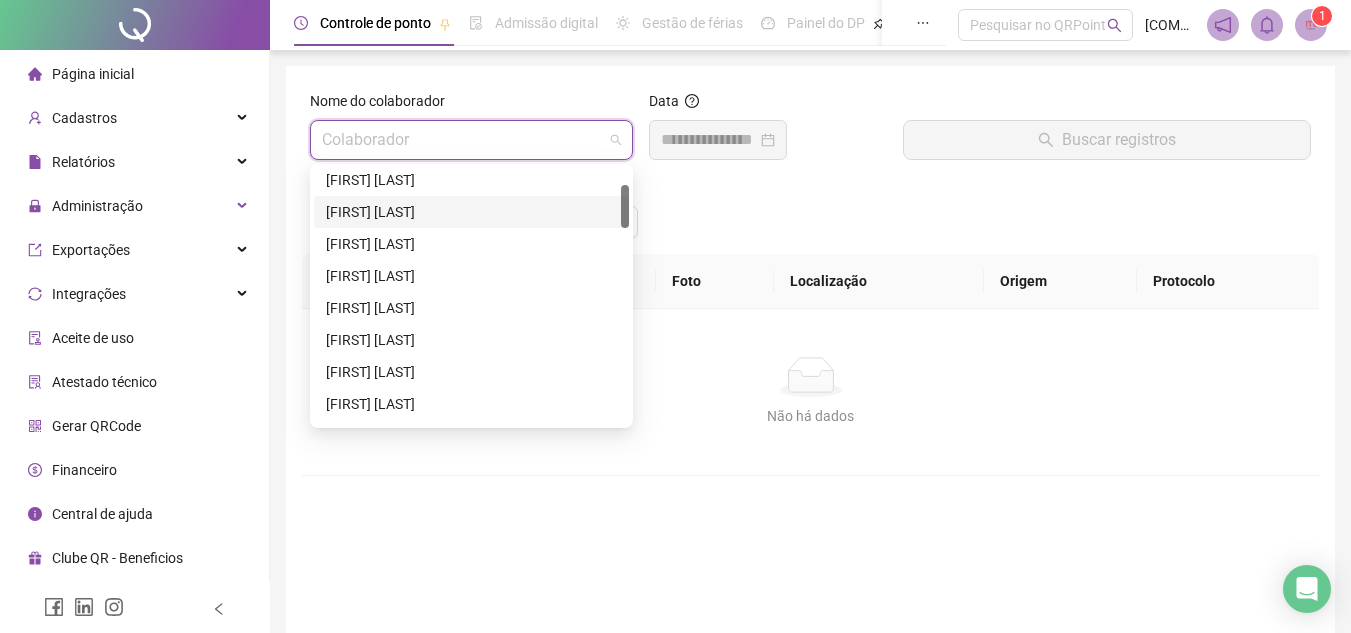click on "[FIRST] [LAST]" at bounding box center (471, 212) 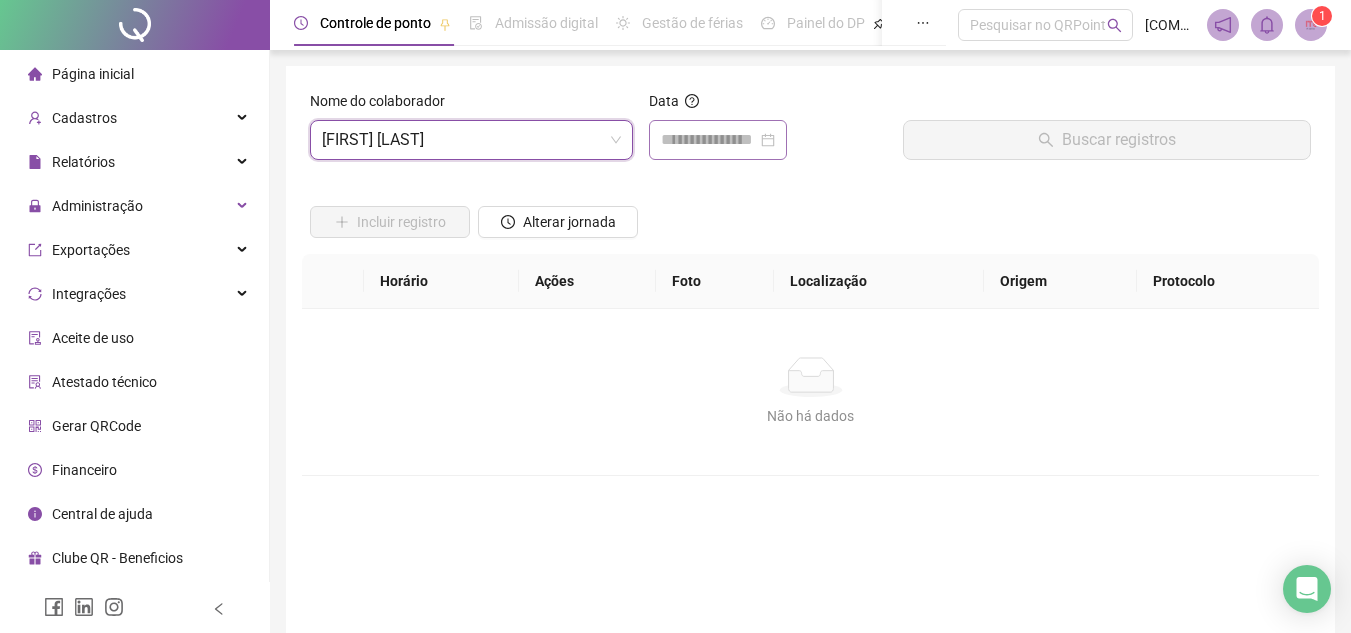 click at bounding box center [718, 140] 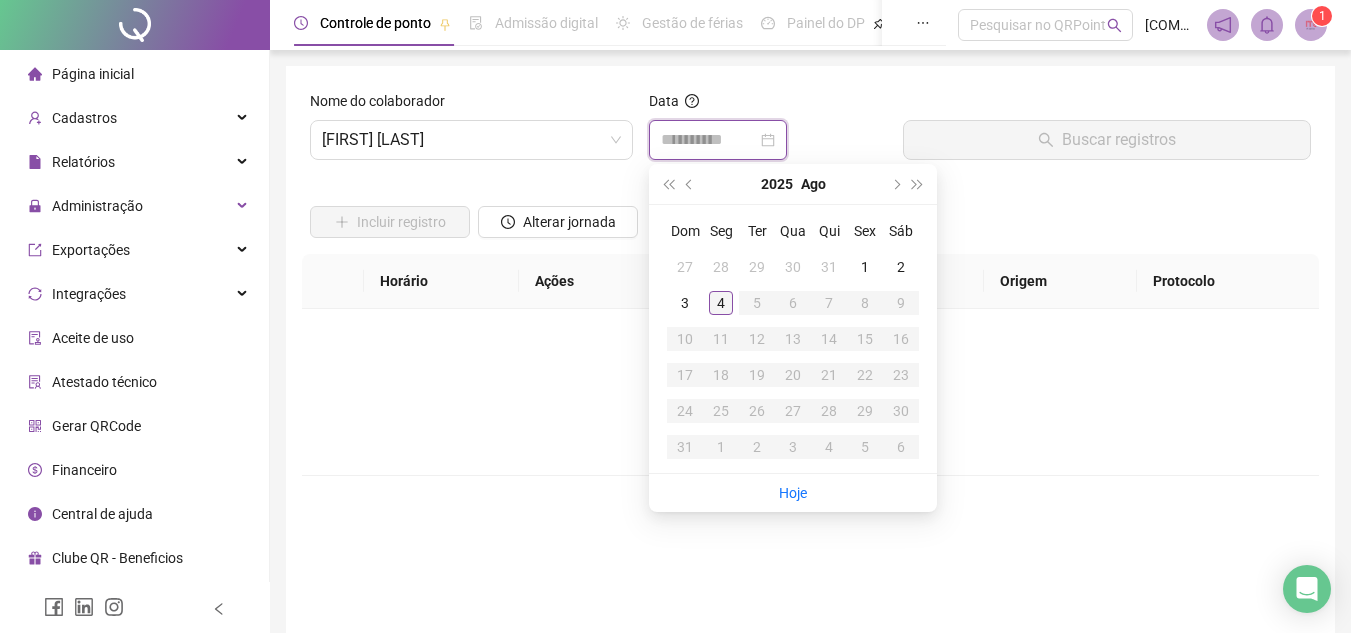 type on "**********" 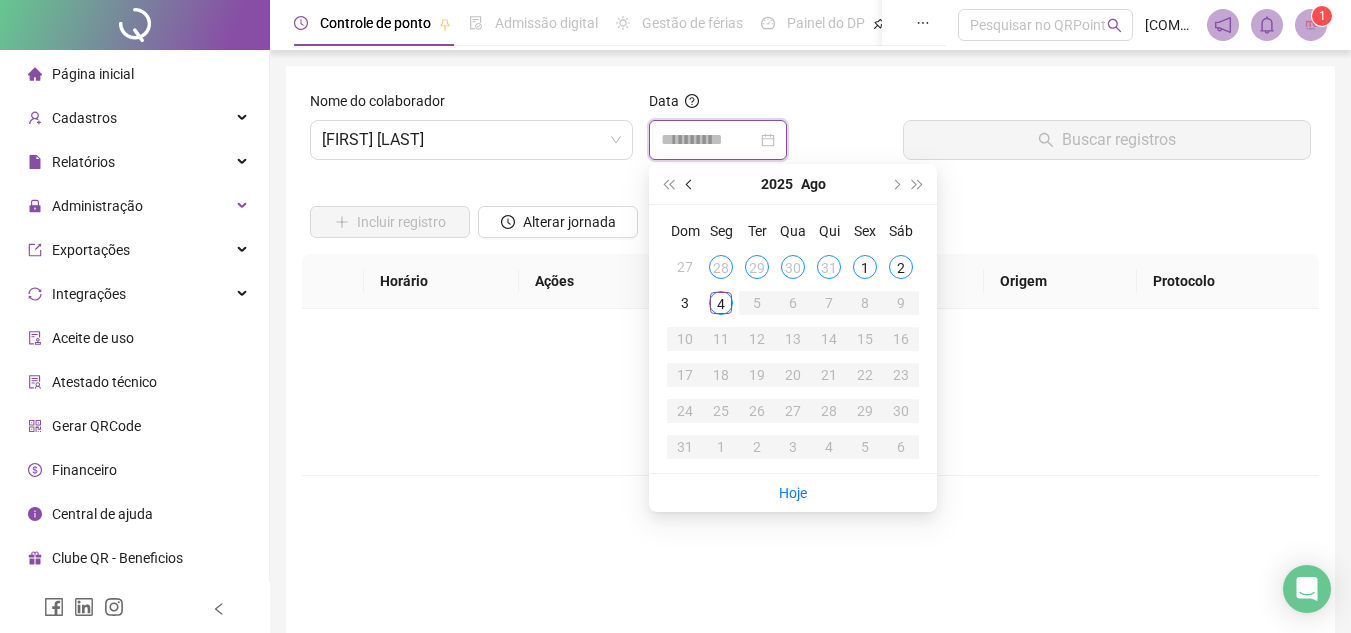 type on "**********" 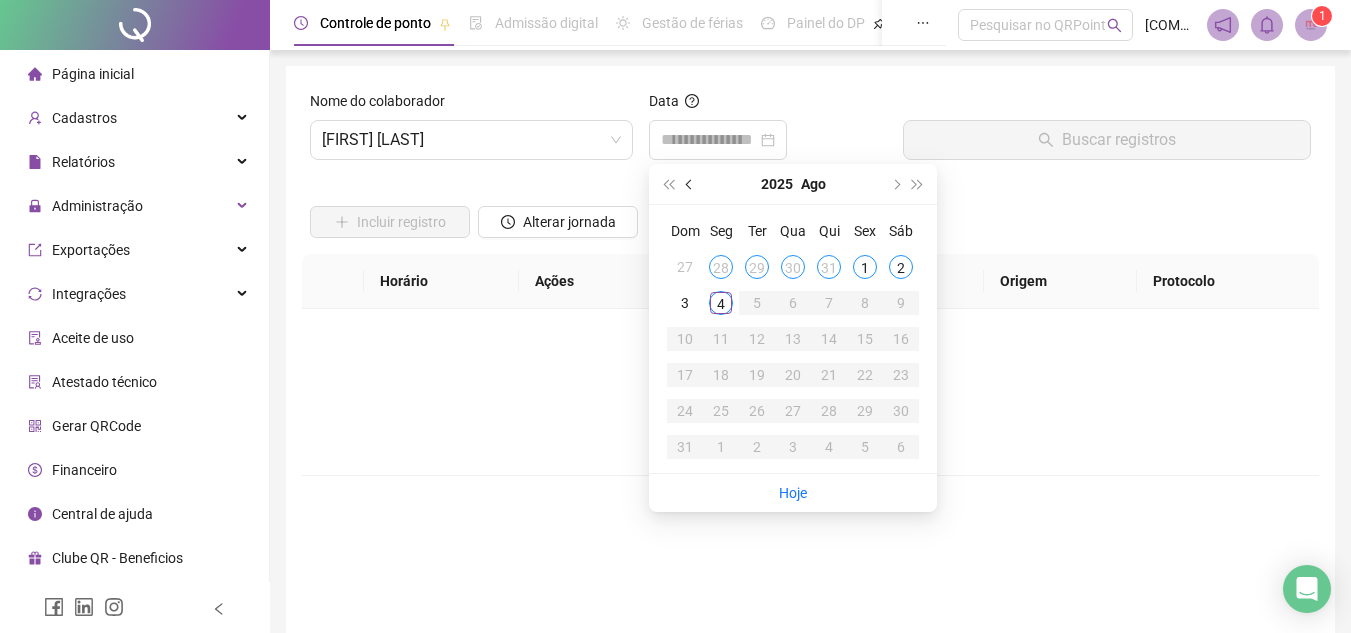click at bounding box center (691, 184) 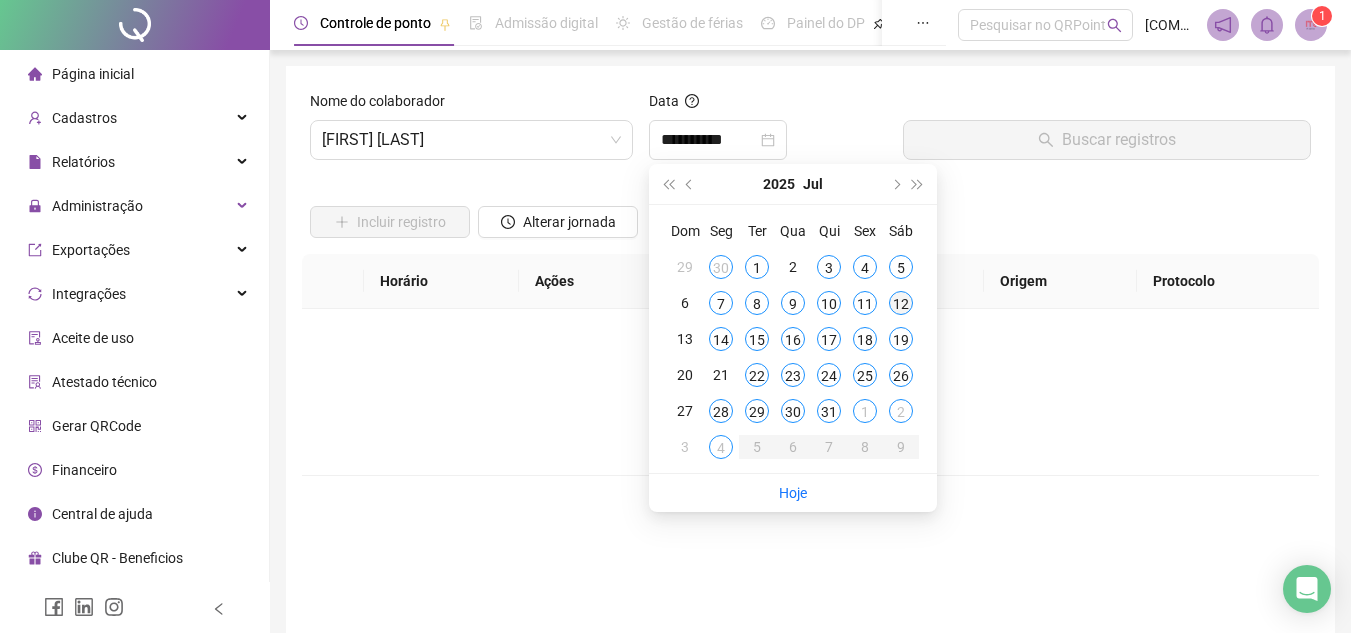 type on "**********" 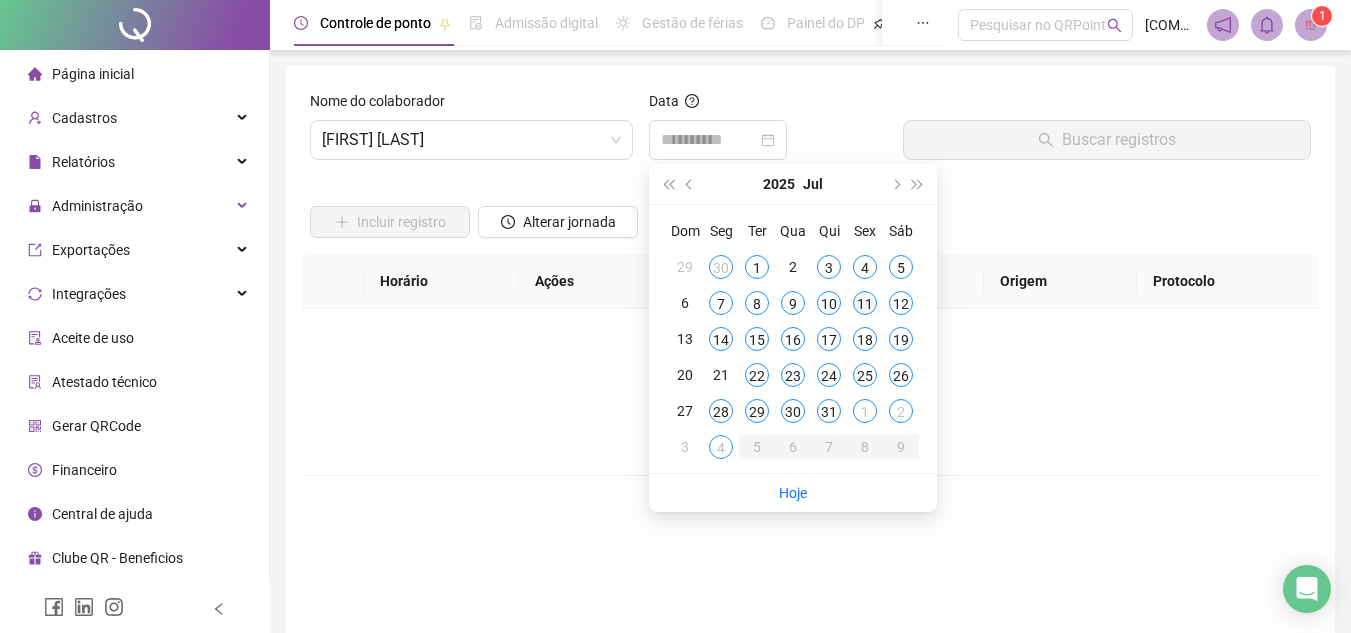 type on "**********" 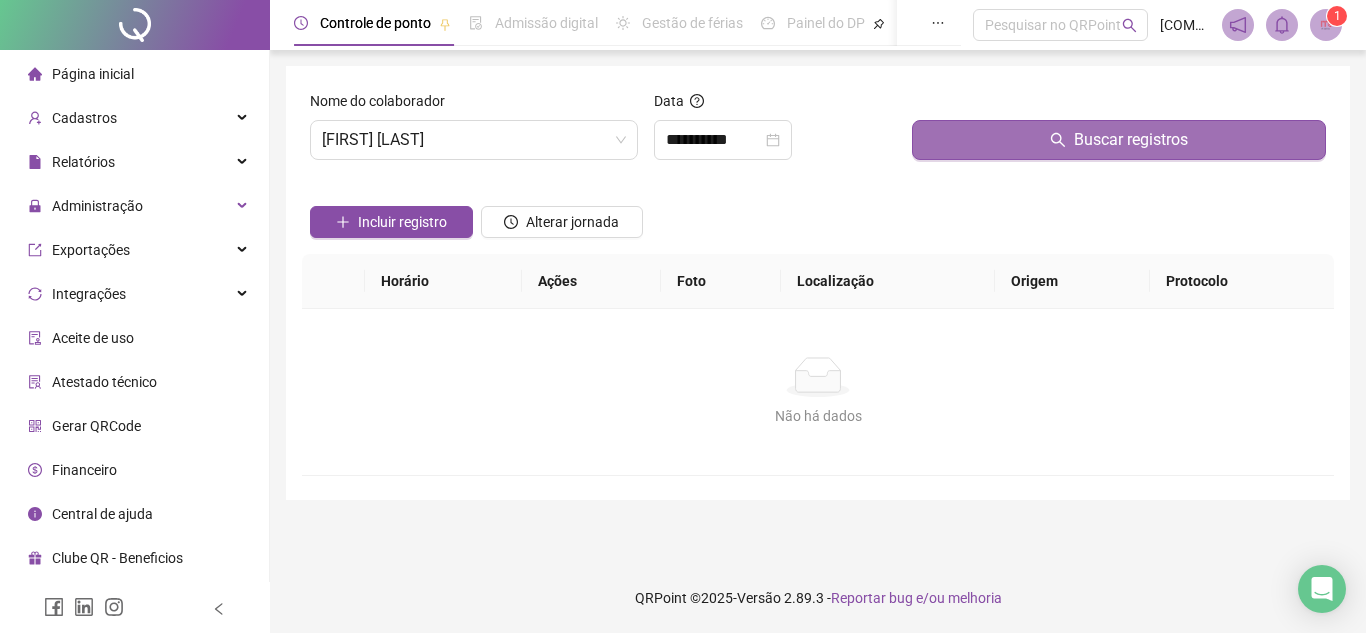 click on "Buscar registros" at bounding box center (1119, 140) 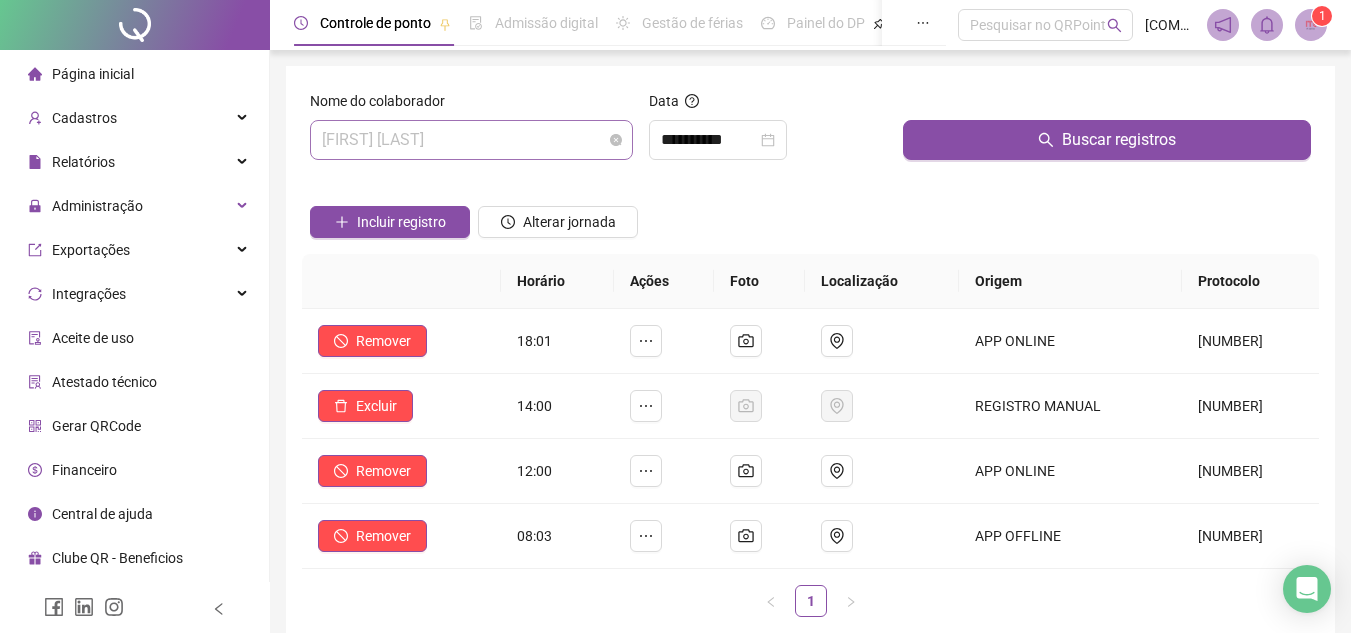 click on "[FIRST] [LAST]" at bounding box center (471, 140) 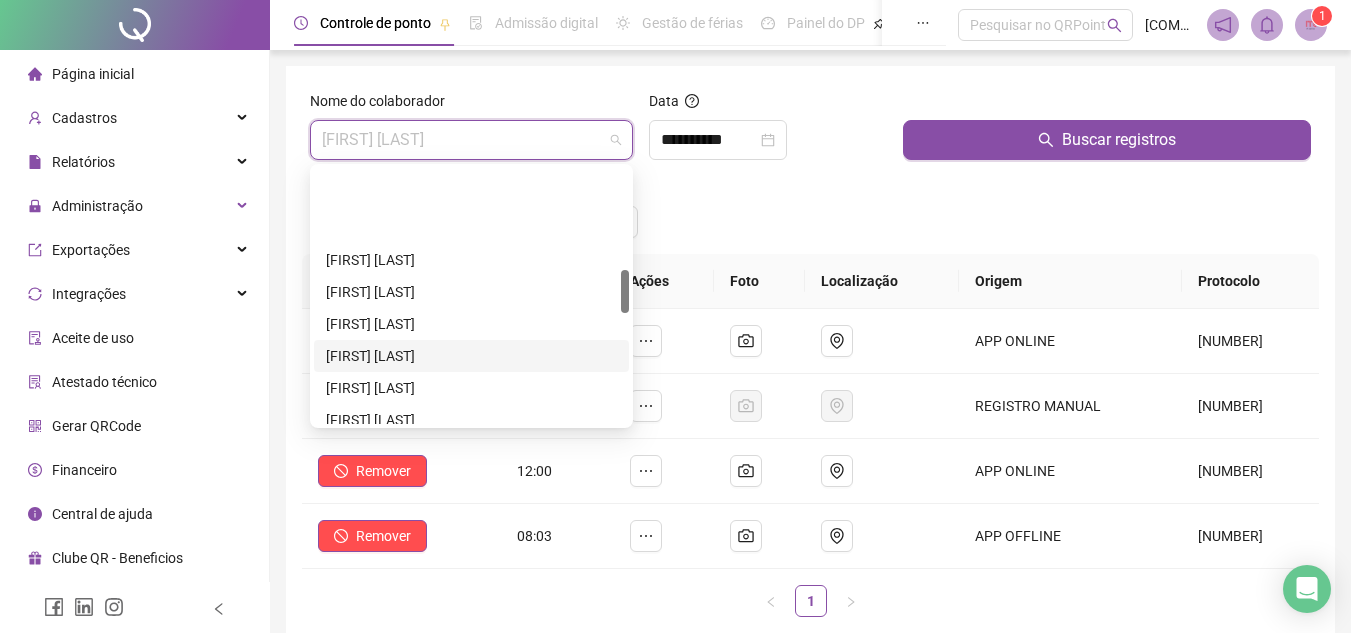 scroll, scrollTop: 700, scrollLeft: 0, axis: vertical 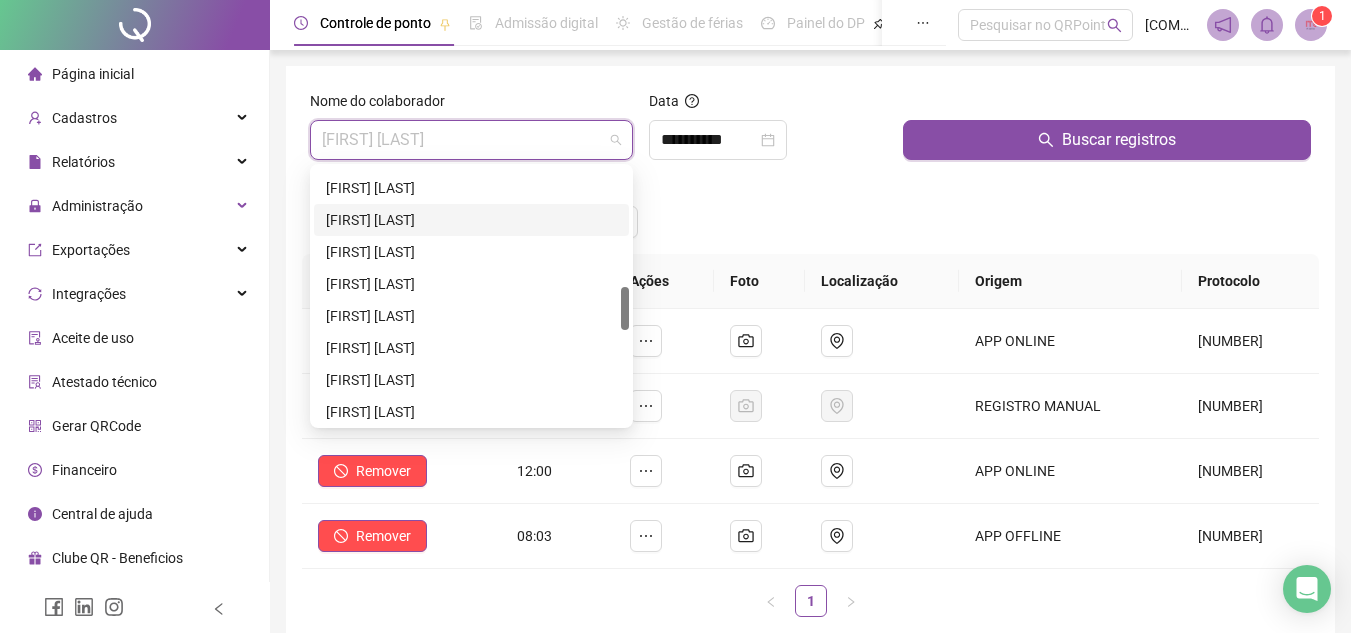 click on "[FIRST] [LAST]" at bounding box center [471, 220] 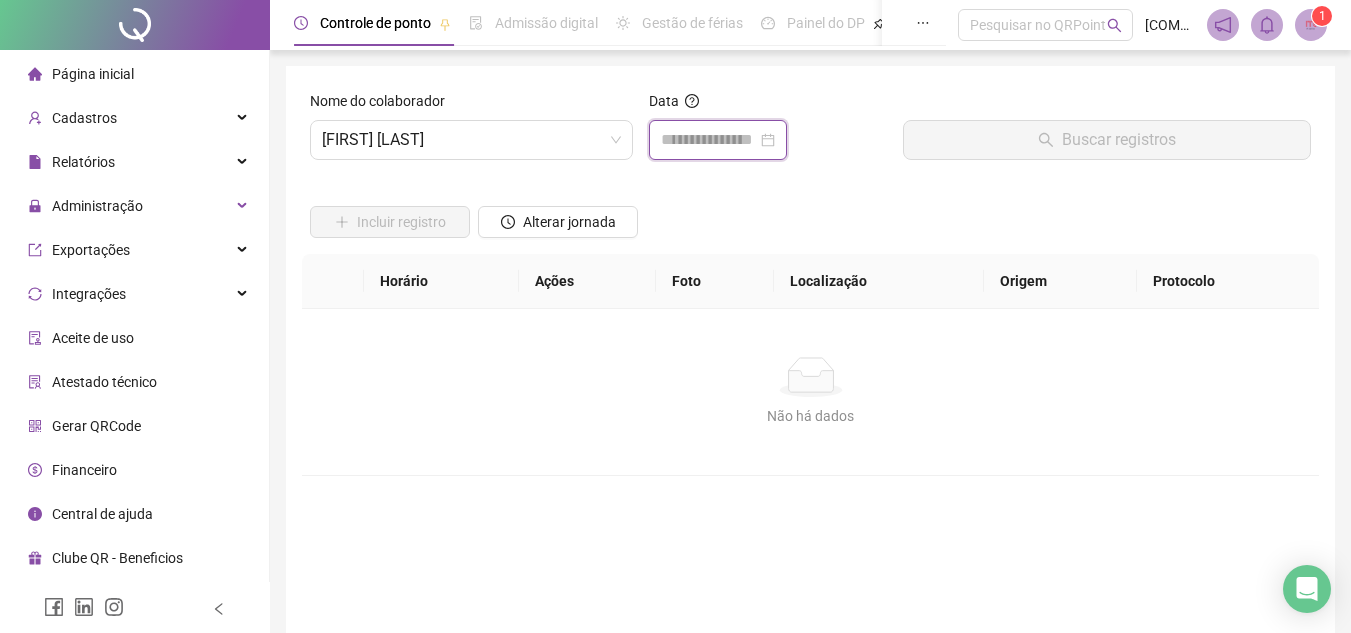 click at bounding box center (709, 140) 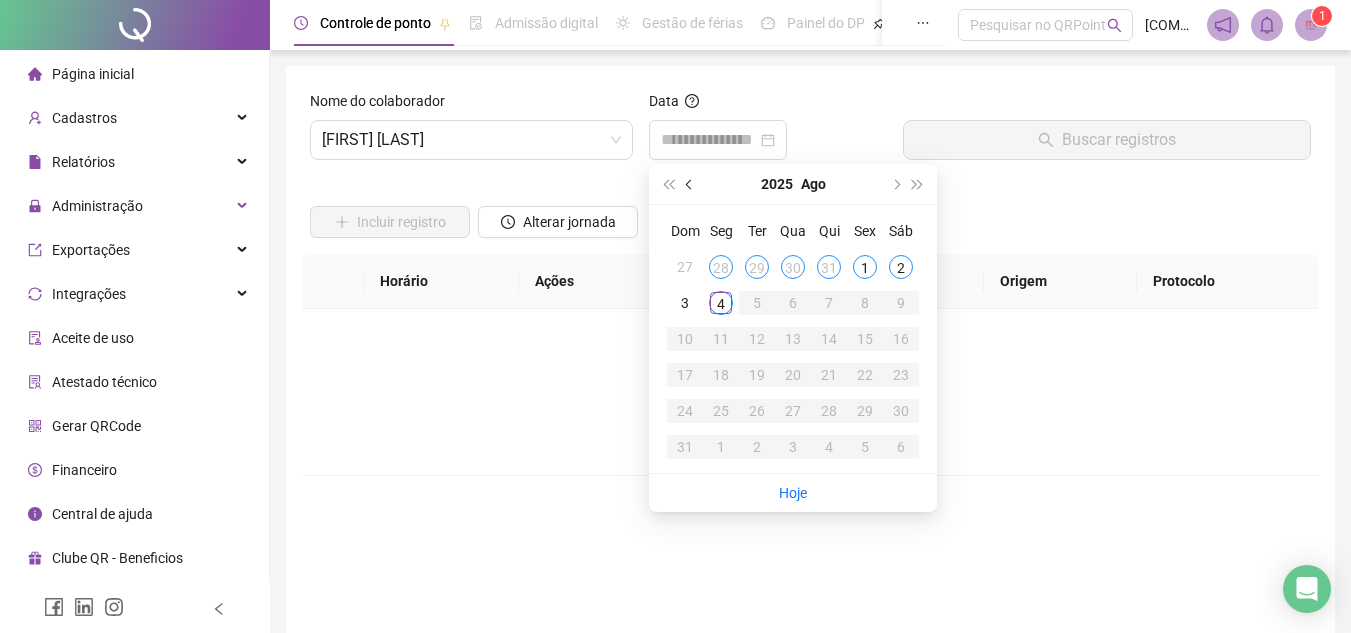 click at bounding box center (690, 184) 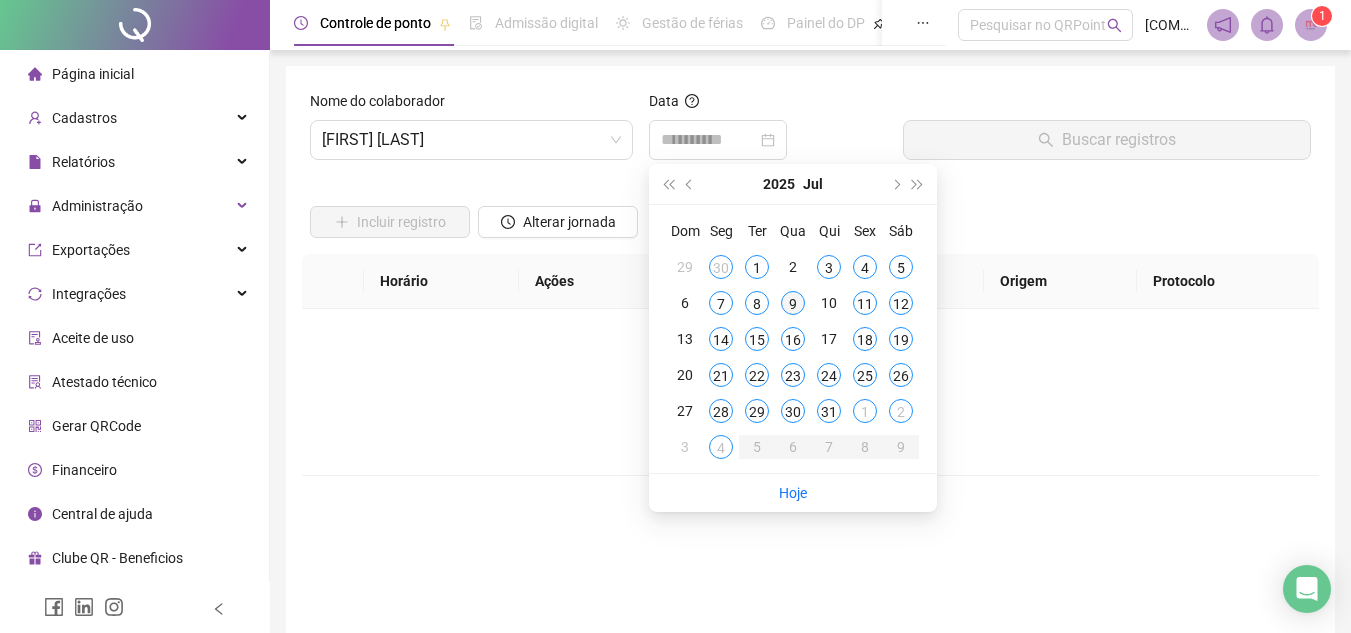 type on "**********" 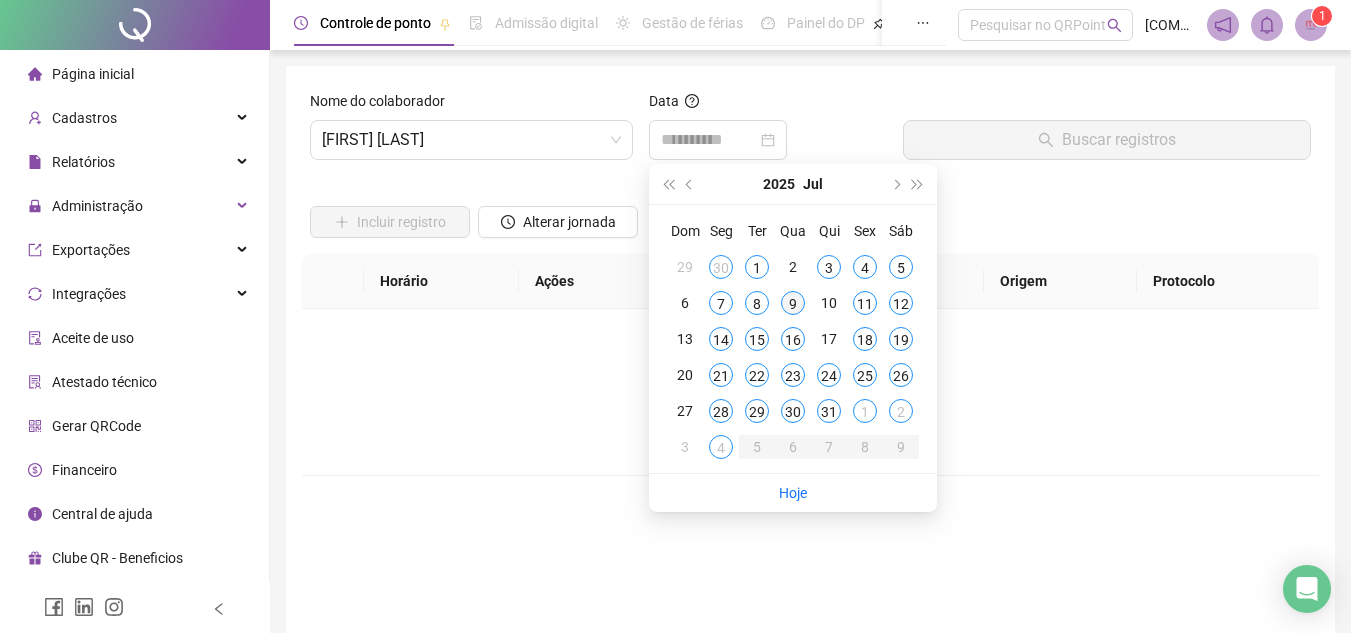 click on "9" at bounding box center [793, 303] 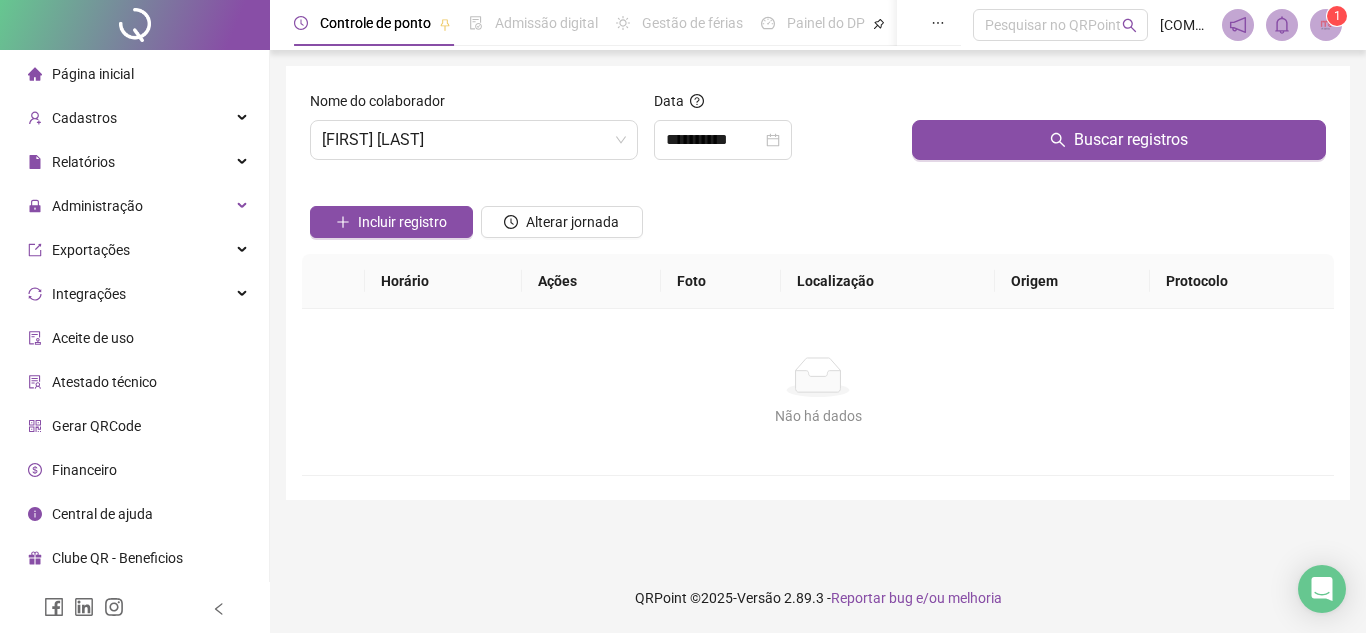 click on "Buscar registros" at bounding box center [1119, 133] 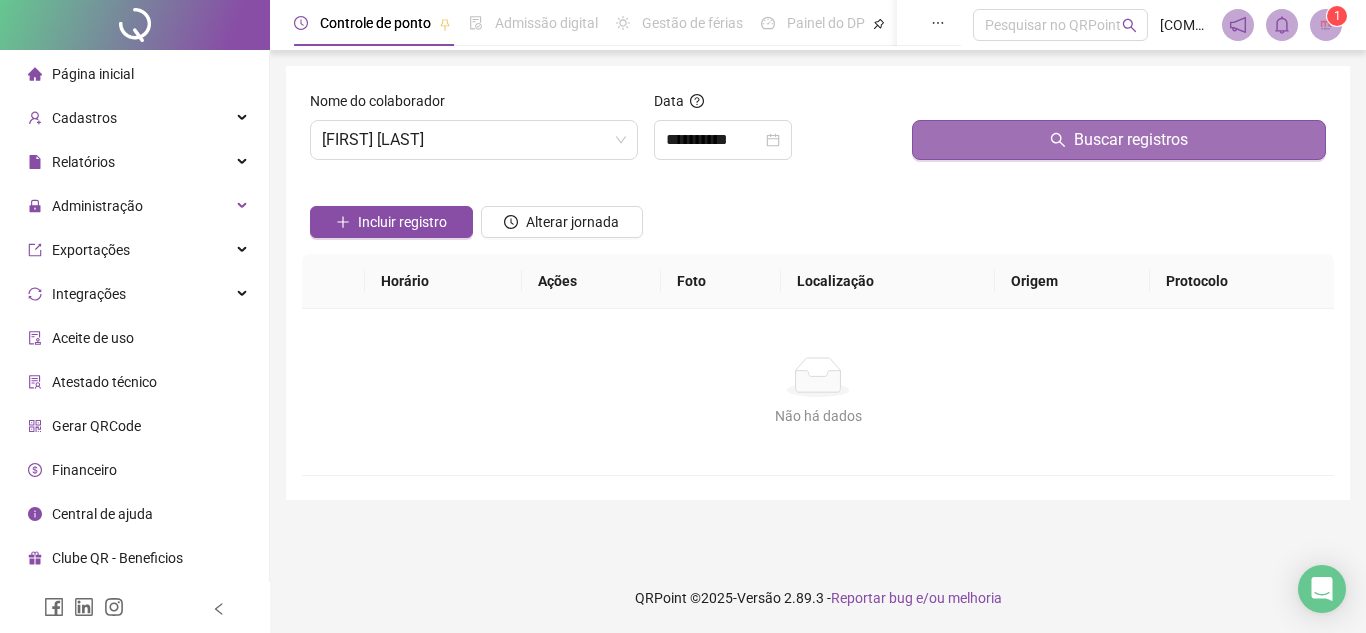 click on "Buscar registros" at bounding box center (1119, 140) 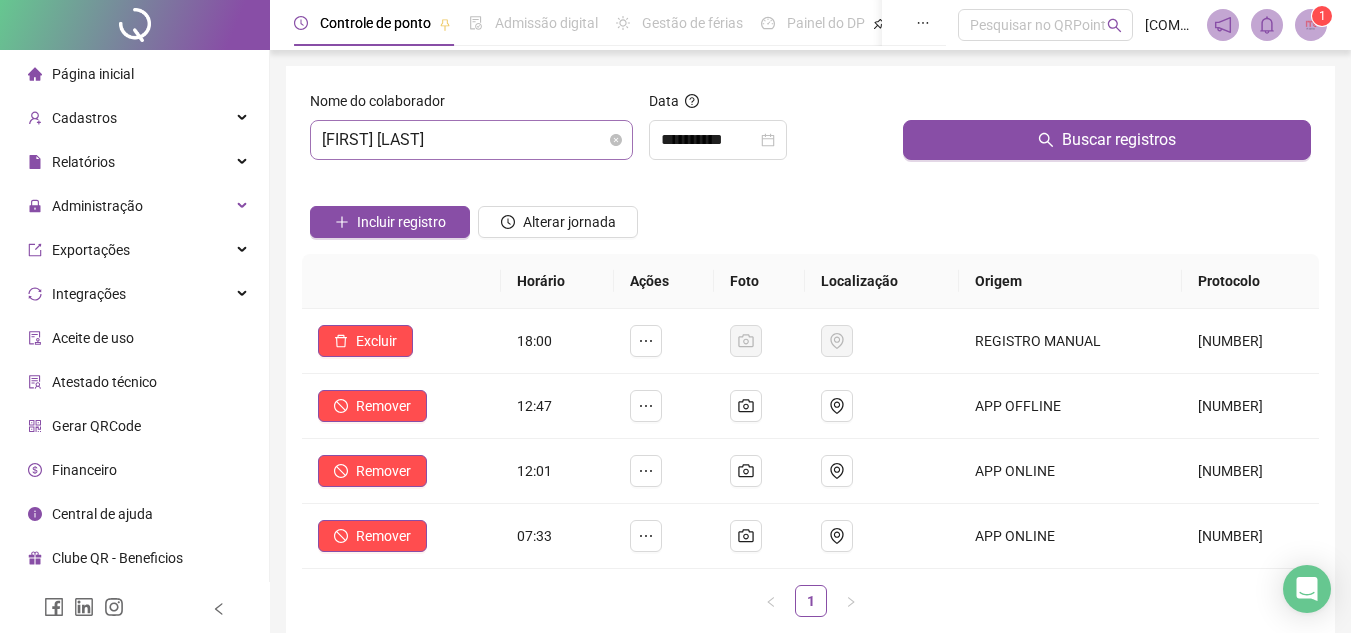 click on "[FIRST] [LAST]" at bounding box center [471, 140] 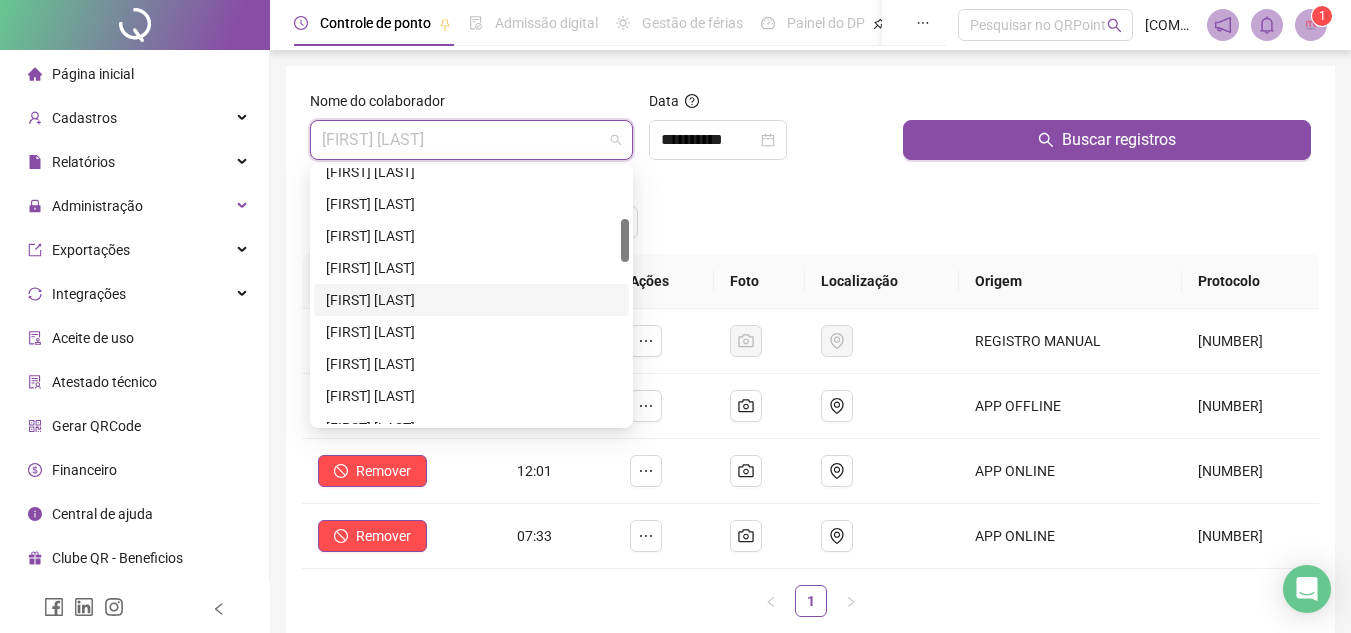 scroll, scrollTop: 100, scrollLeft: 0, axis: vertical 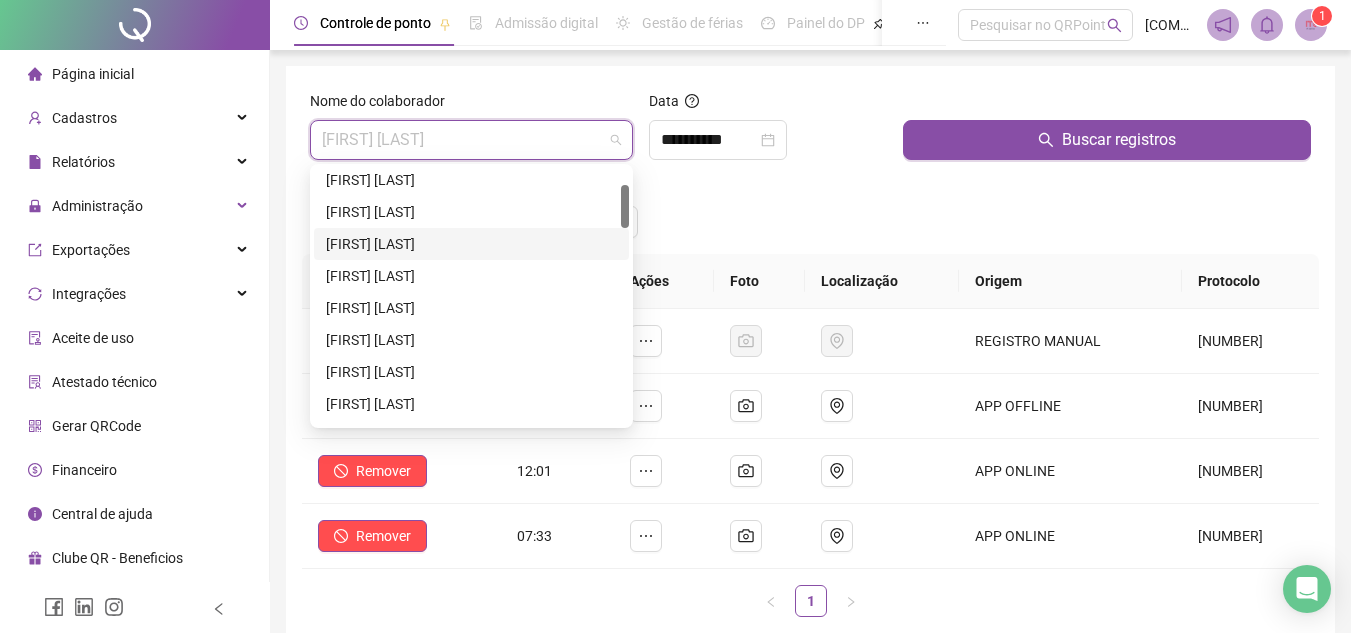 click on "[FIRST] [LAST]" at bounding box center [471, 244] 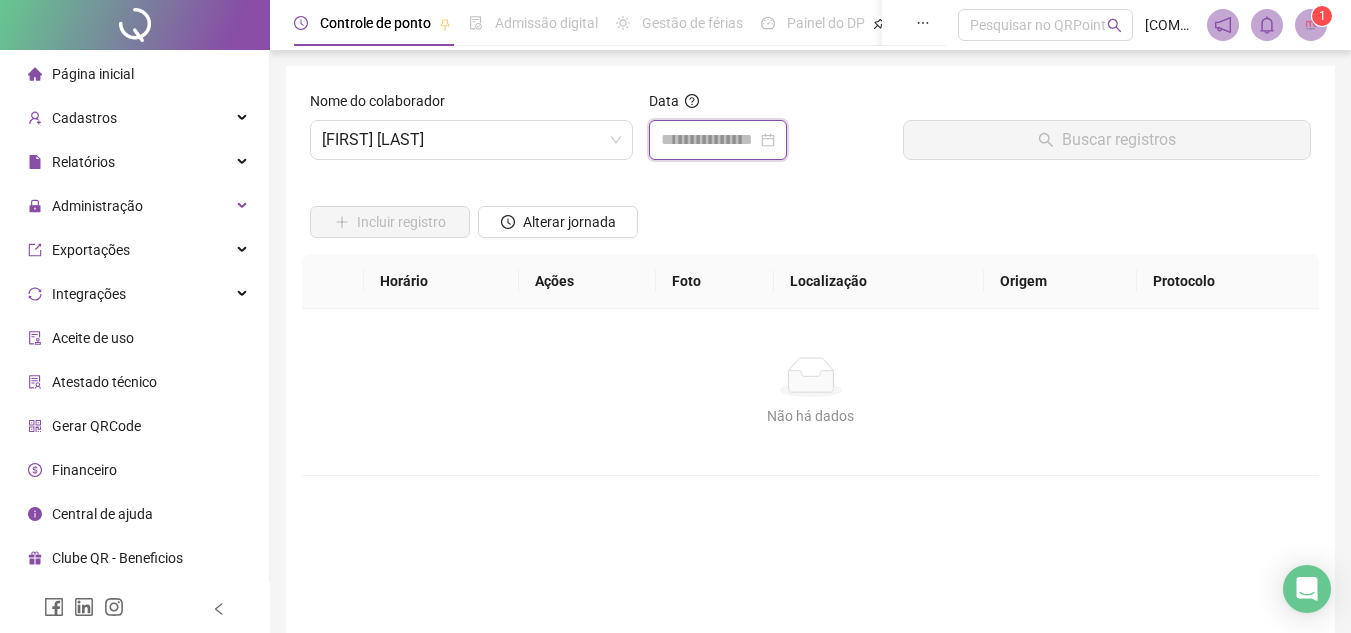 click at bounding box center (709, 140) 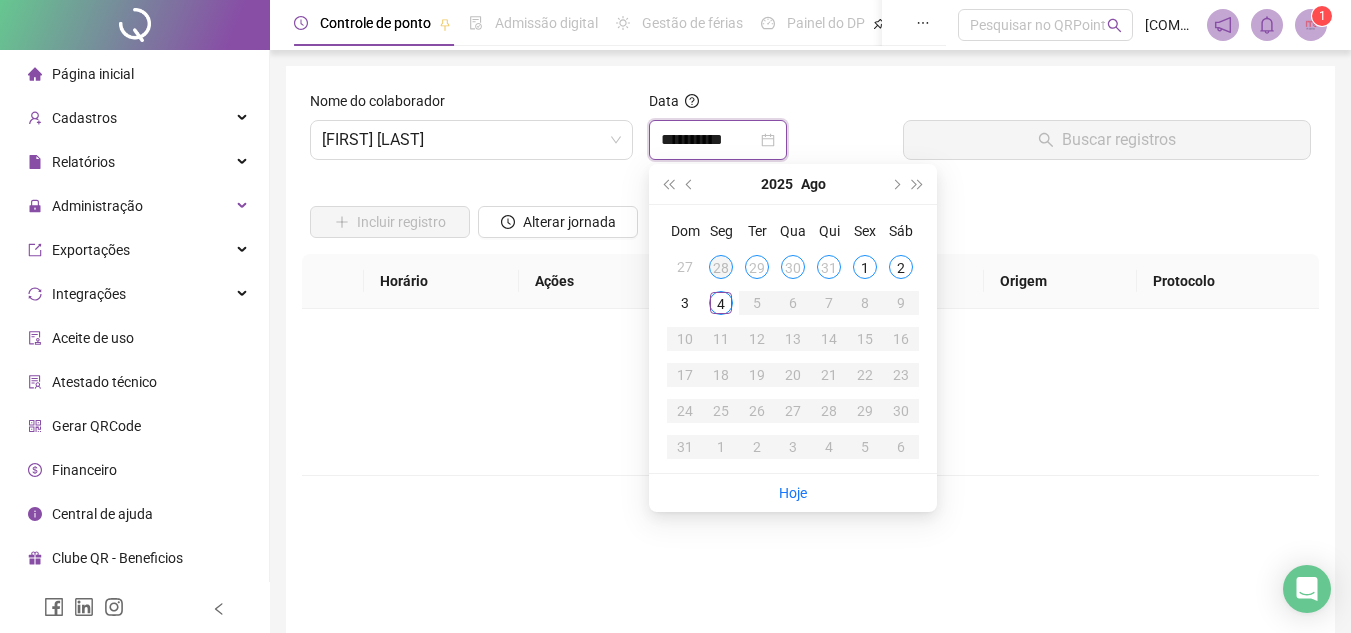 type on "**********" 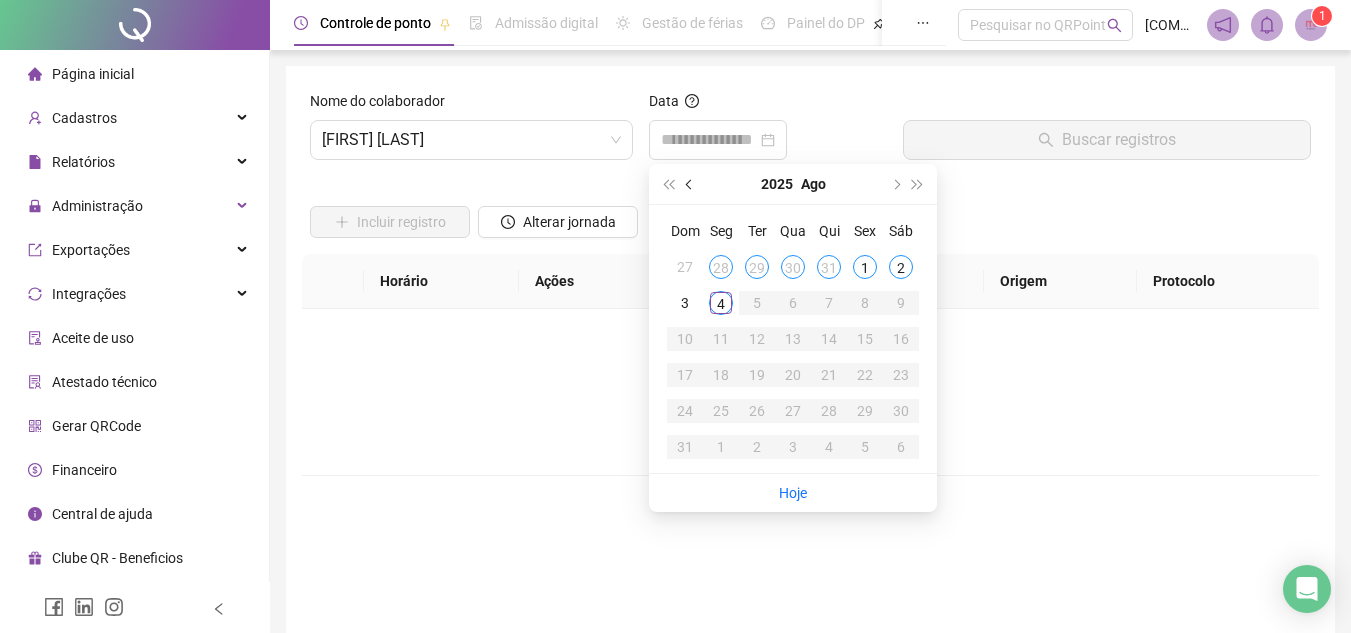 click at bounding box center (690, 184) 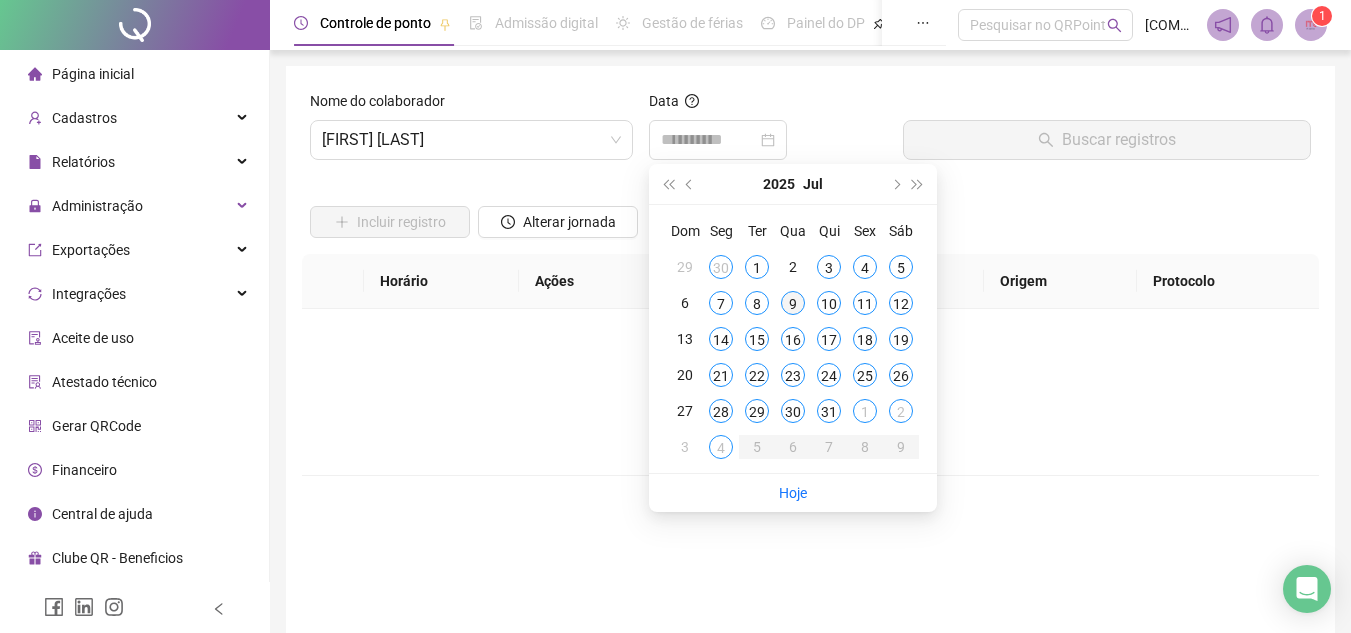 type on "**********" 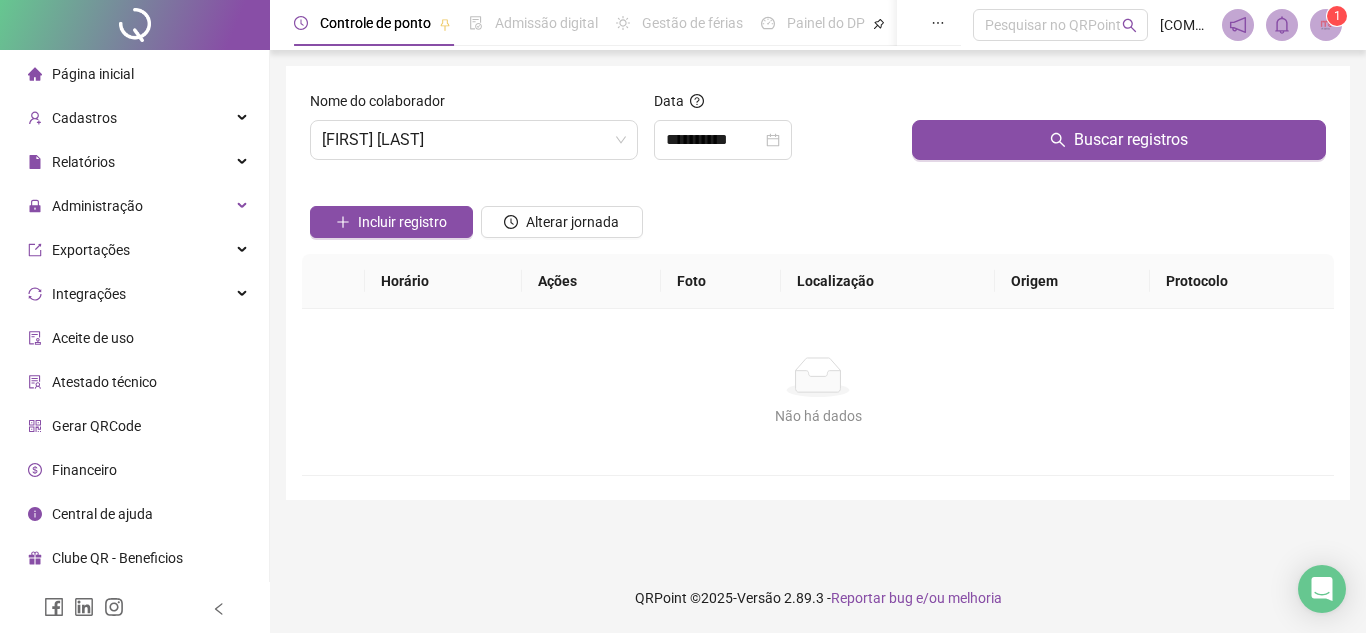 click on "Buscar registros" at bounding box center (1119, 133) 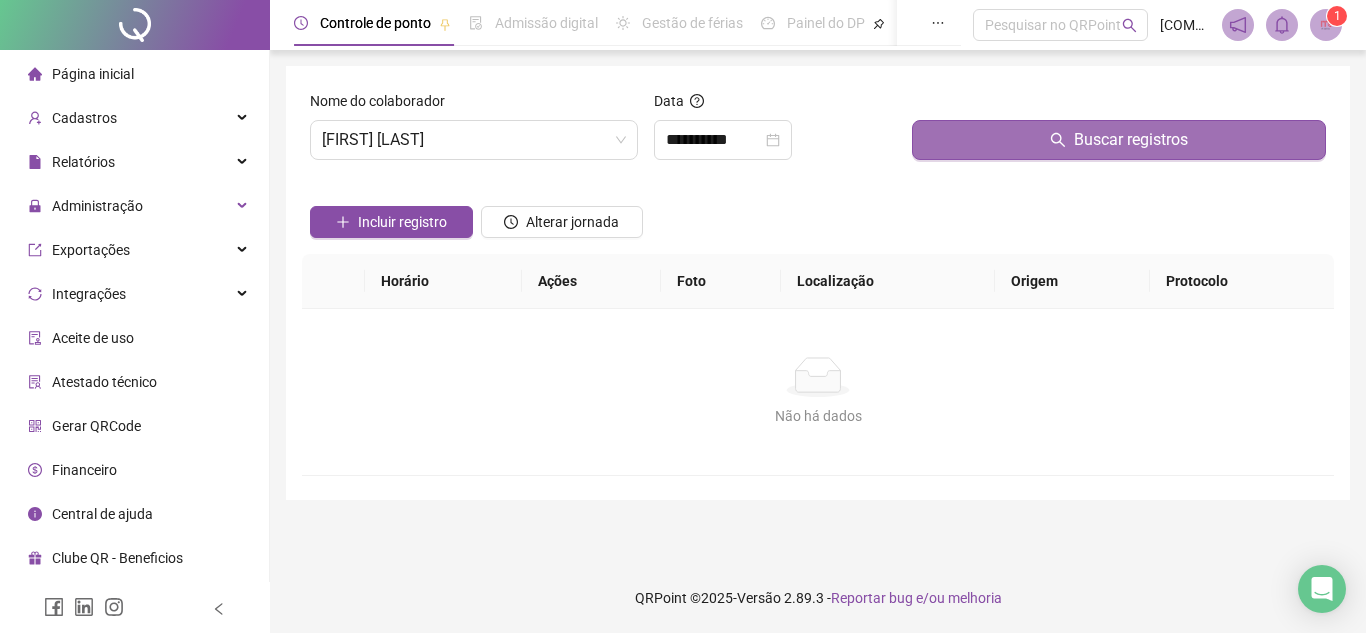 click on "Buscar registros" at bounding box center [1119, 140] 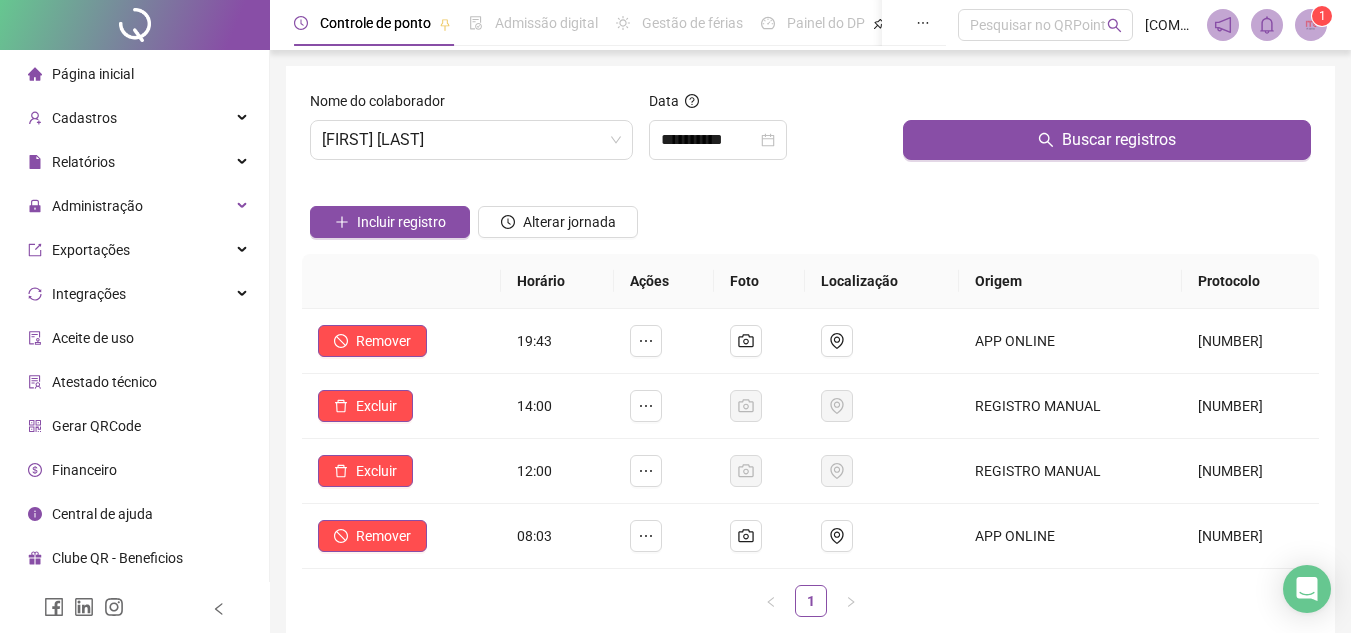 drag, startPoint x: 835, startPoint y: 214, endPoint x: 806, endPoint y: 29, distance: 187.25919 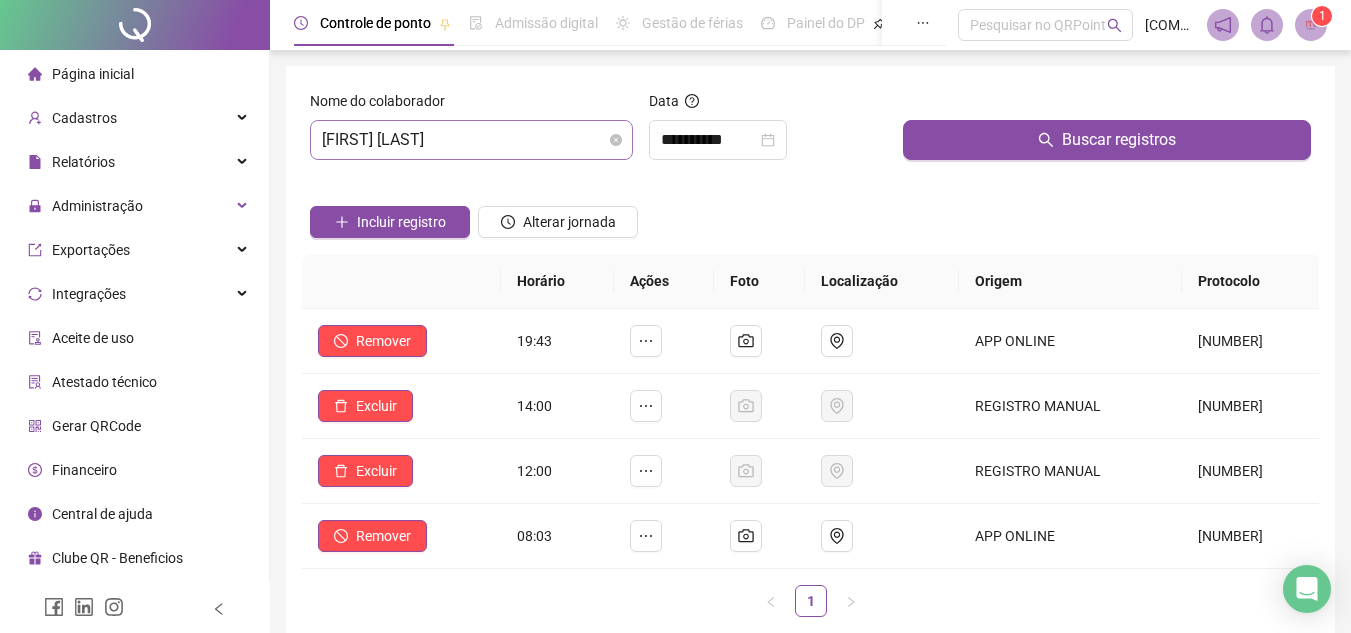 click on "[FIRST] [LAST]" at bounding box center [471, 140] 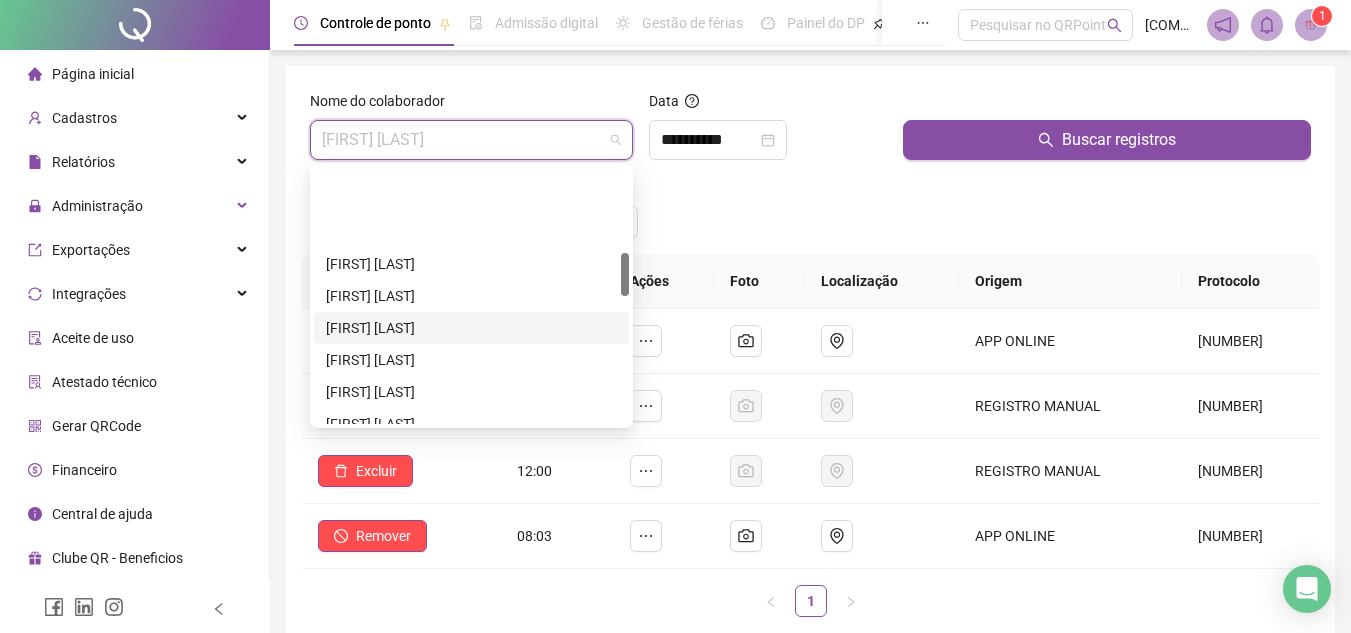 scroll, scrollTop: 500, scrollLeft: 0, axis: vertical 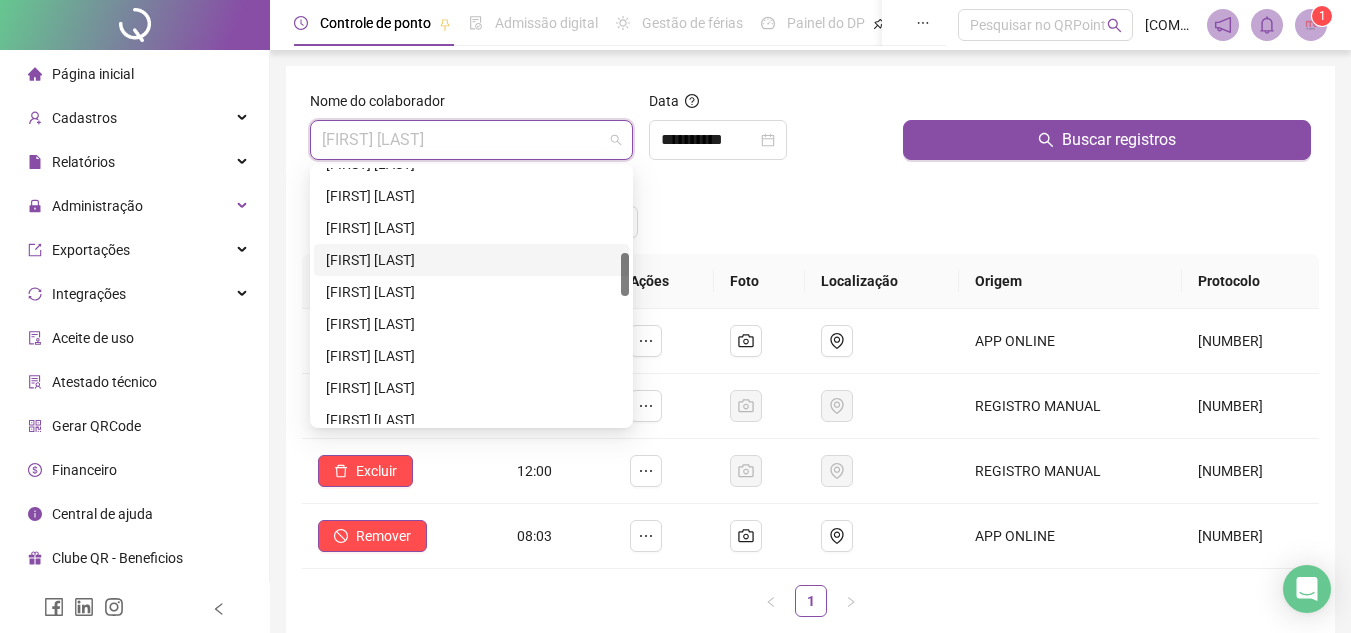 click on "[FIRST] [LAST]" at bounding box center [471, 260] 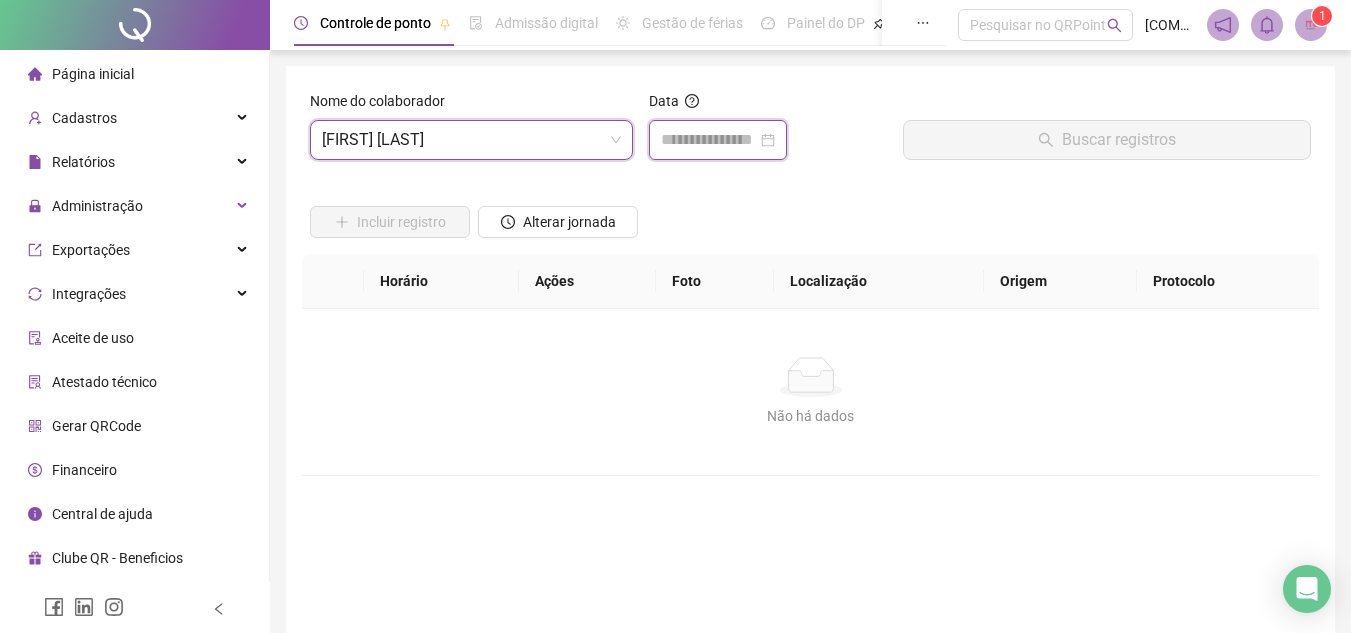 click at bounding box center (709, 140) 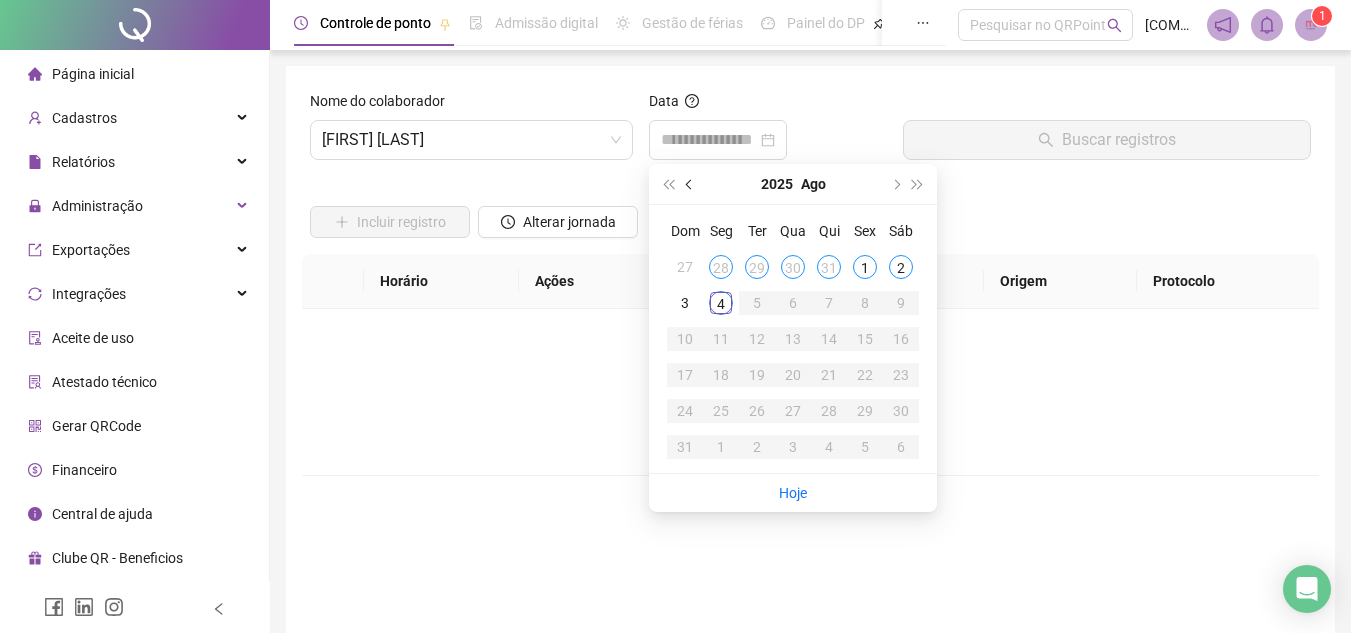 click at bounding box center [691, 184] 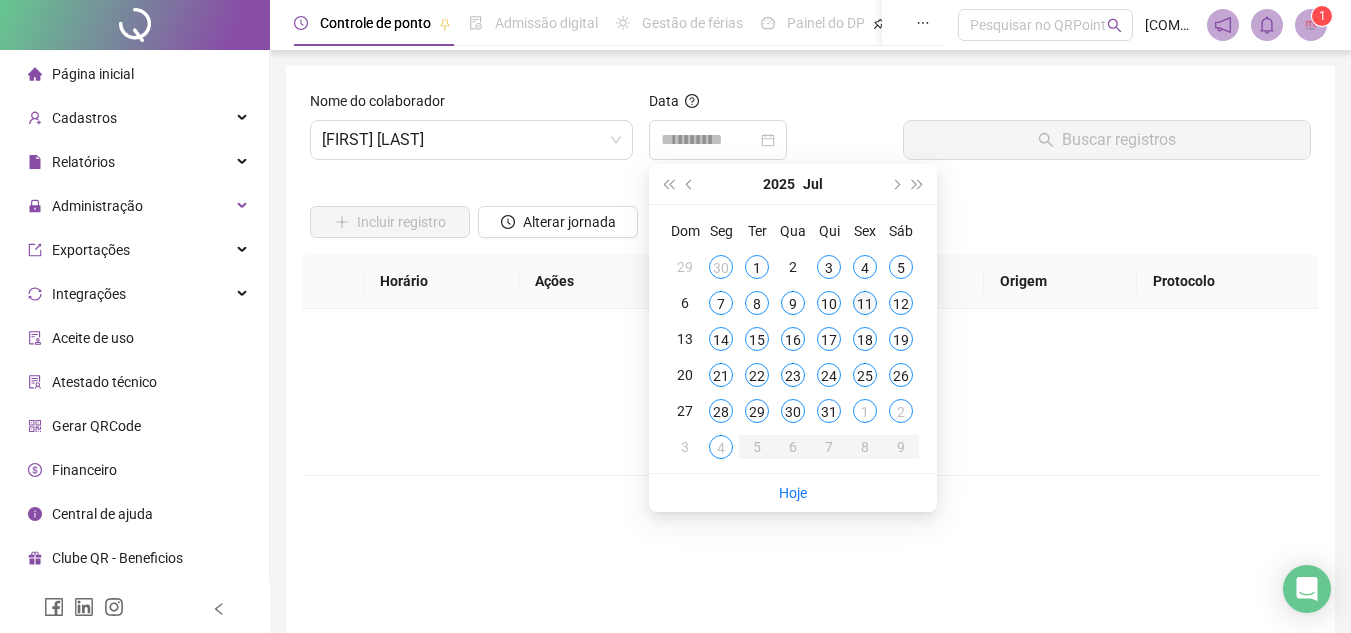 type on "**********" 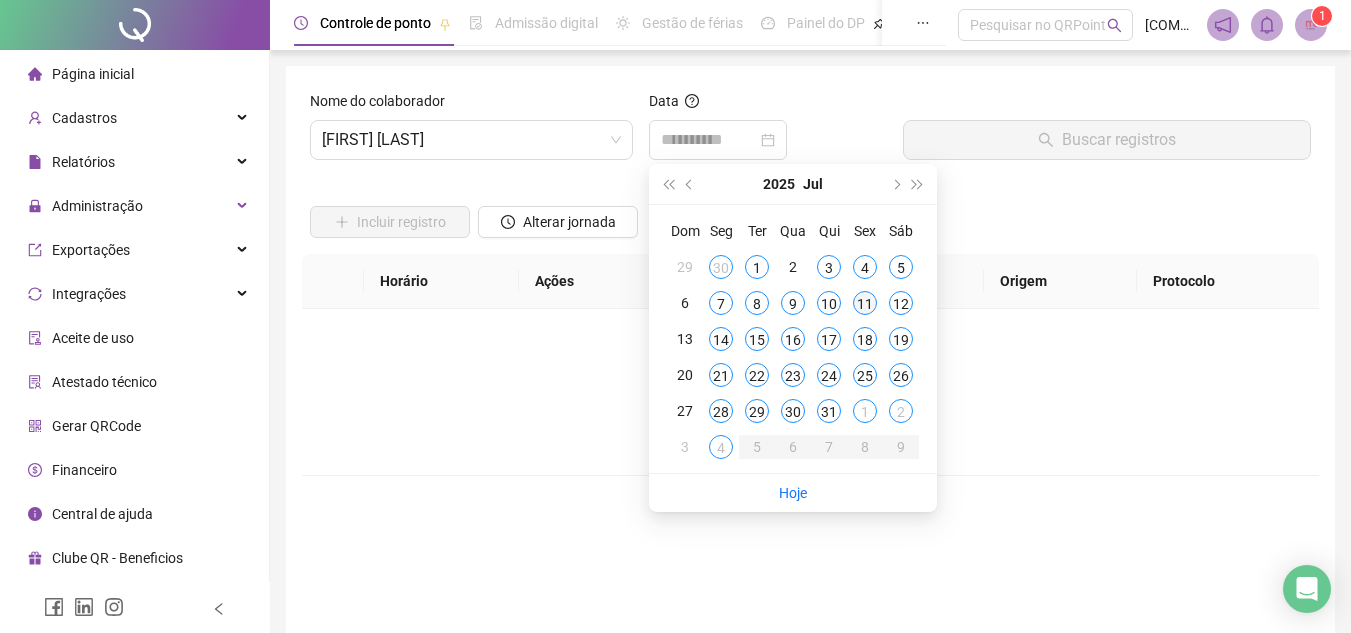 click on "11" at bounding box center (865, 303) 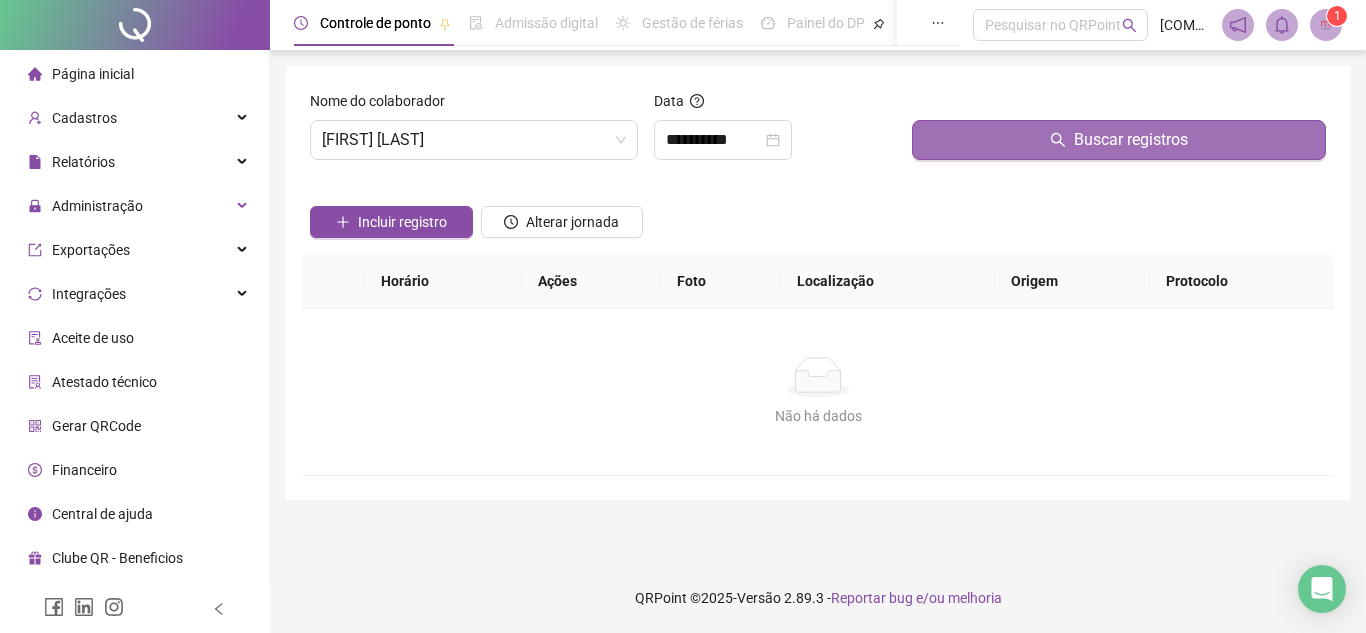 click on "Buscar registros" at bounding box center [1119, 140] 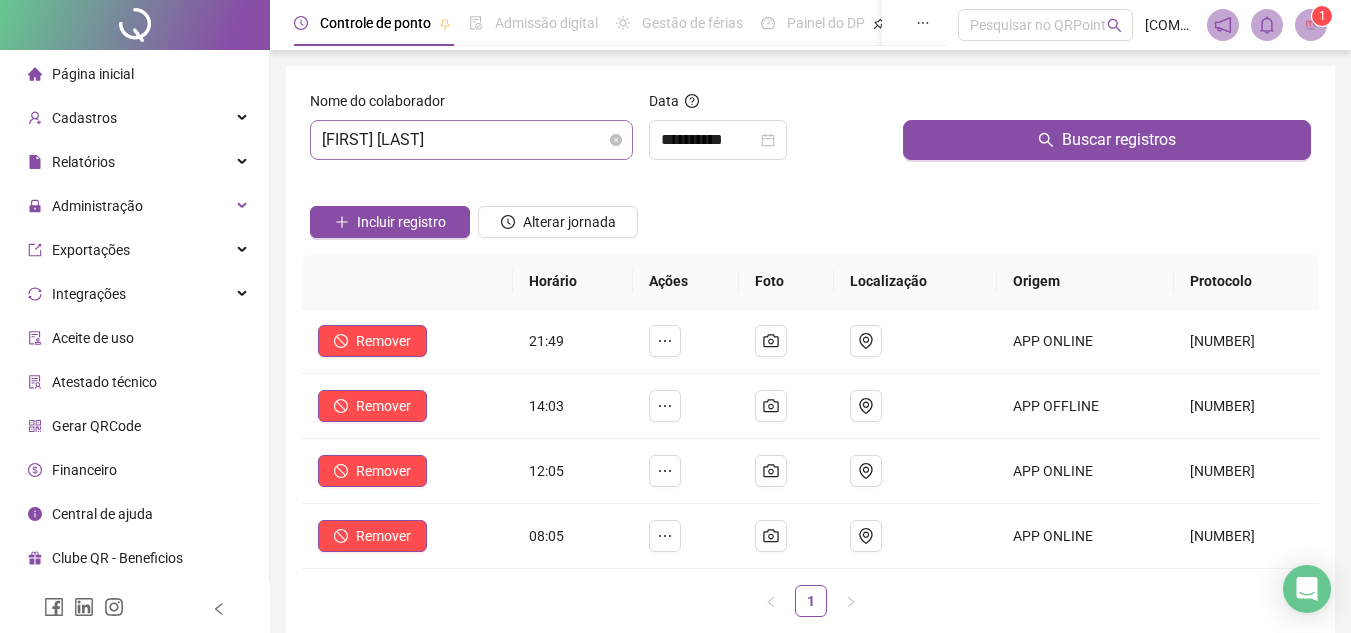 click on "[FIRST] [LAST]" at bounding box center (471, 140) 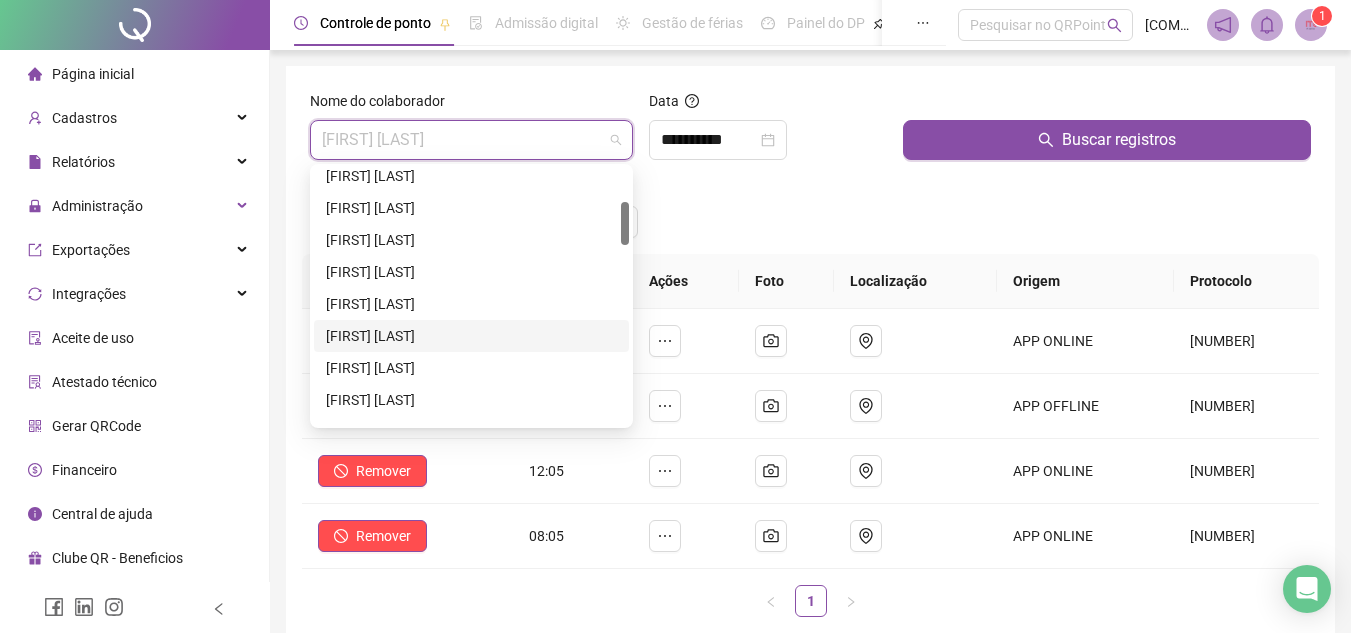 scroll, scrollTop: 300, scrollLeft: 0, axis: vertical 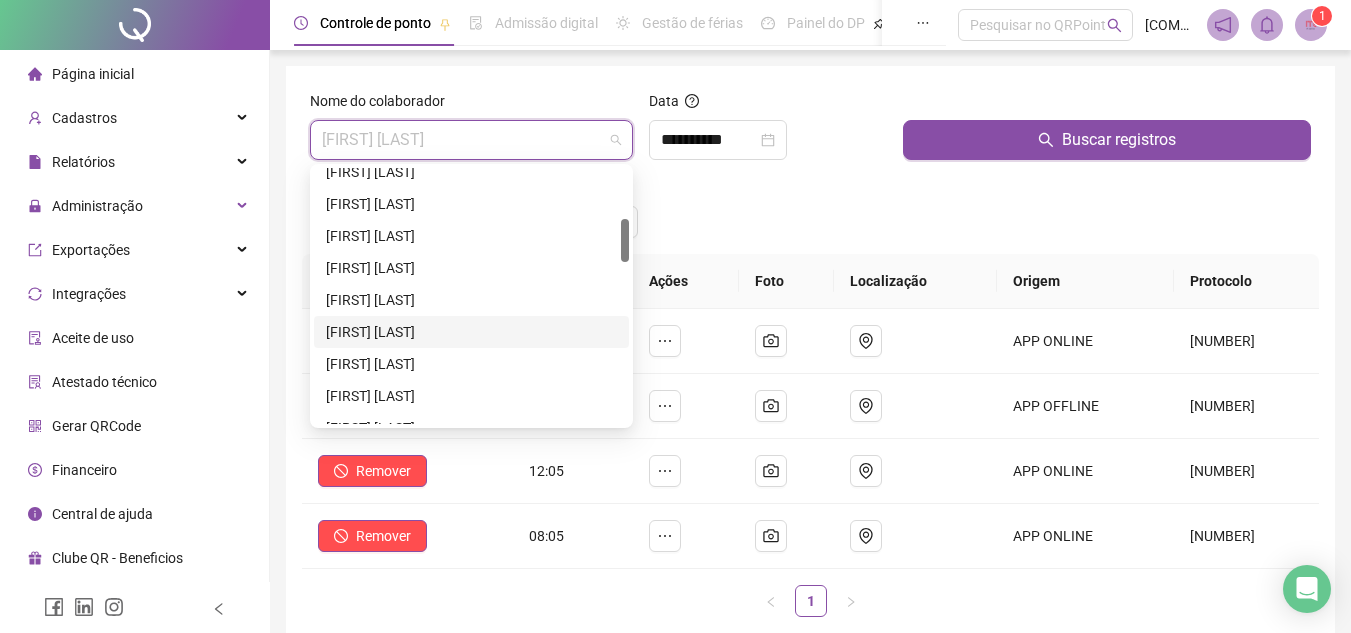 click on "[FIRST] [LAST]" at bounding box center (471, 332) 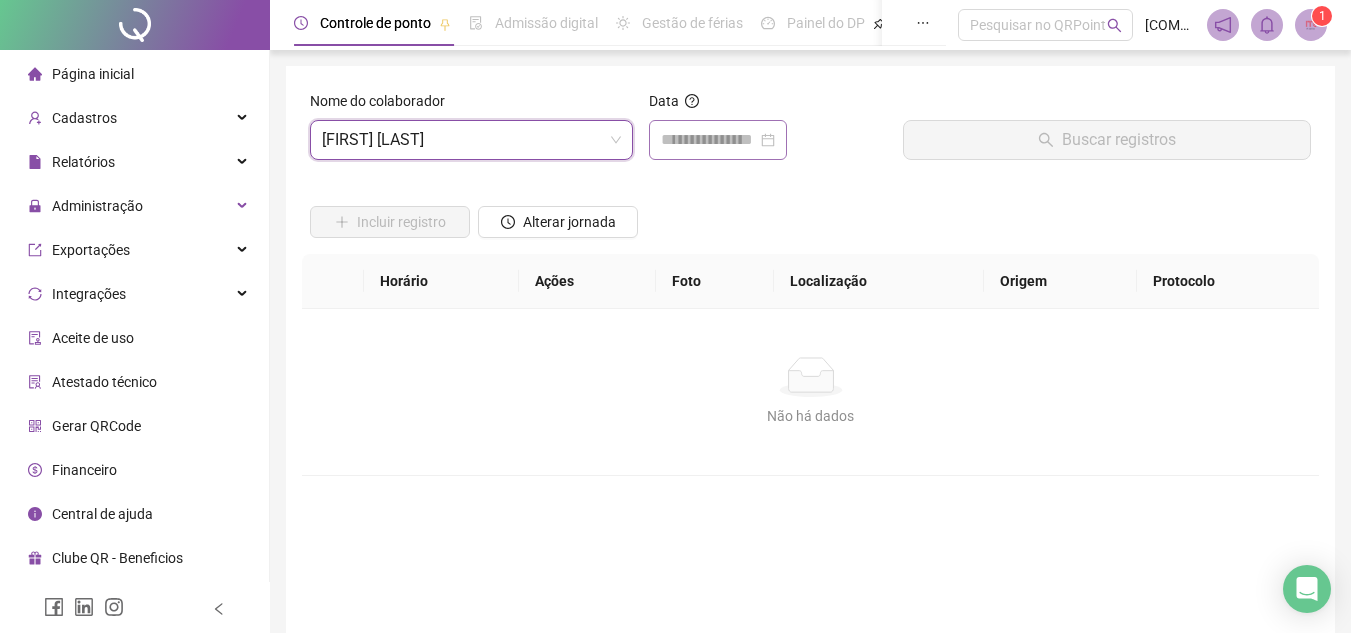click at bounding box center (718, 140) 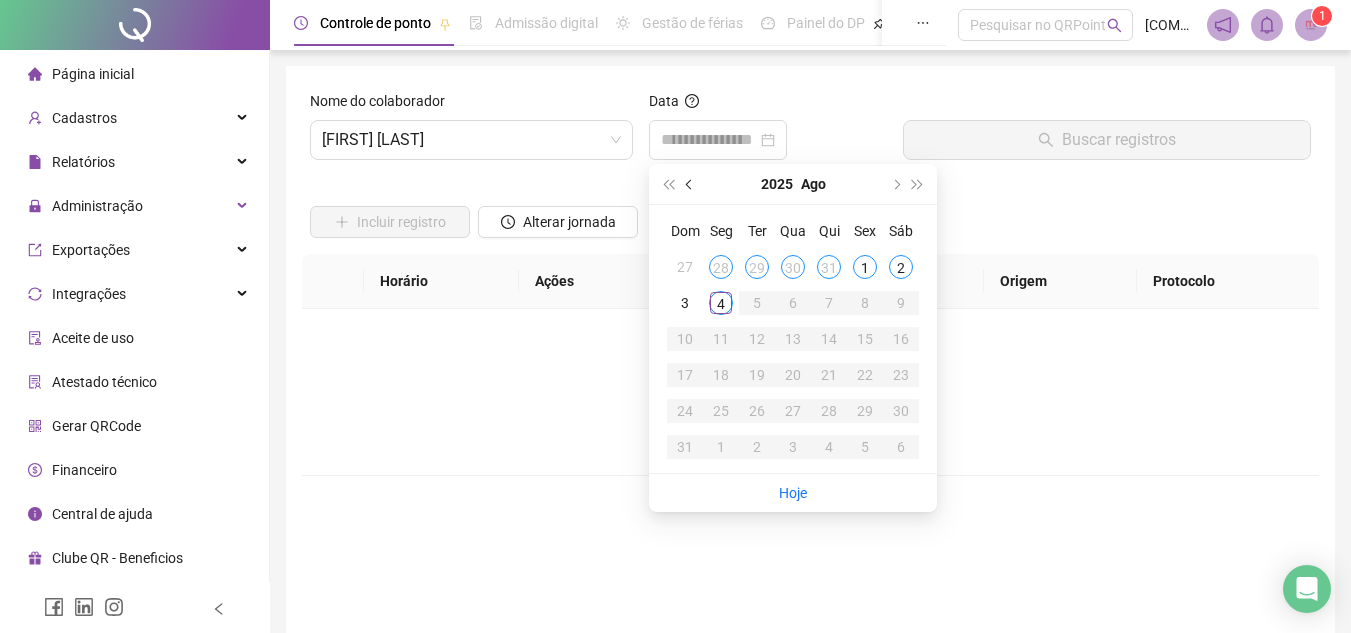 click at bounding box center [690, 184] 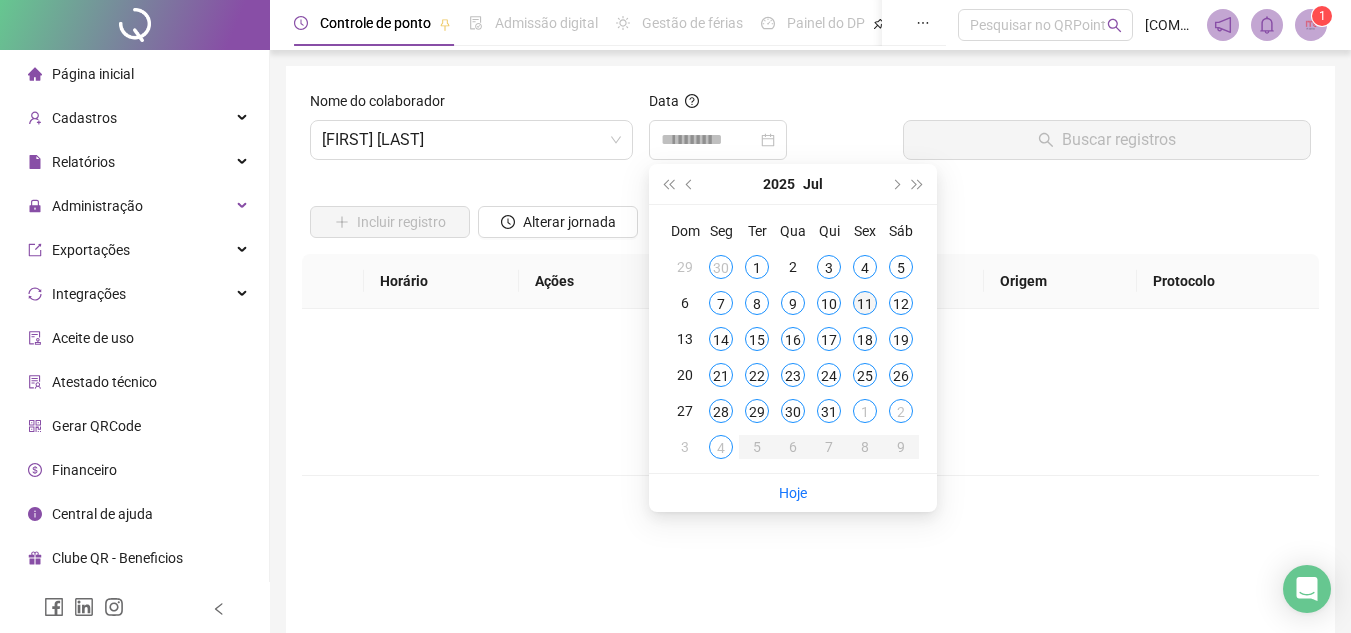 type on "**********" 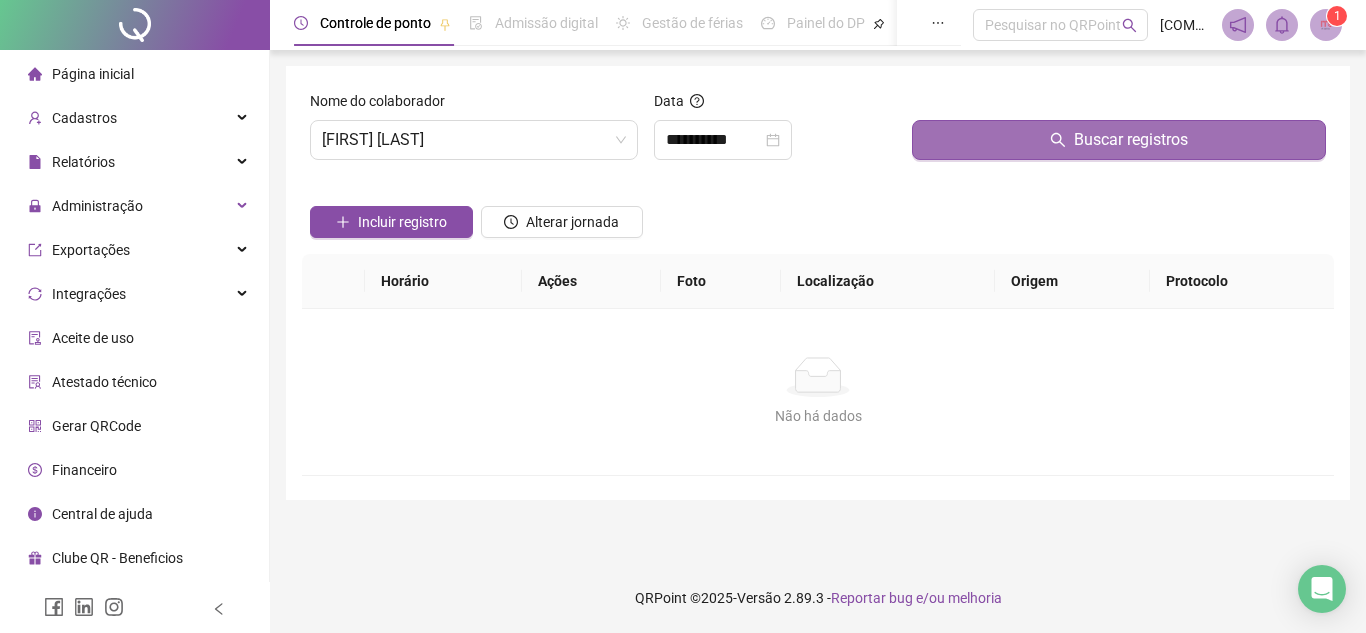 click on "Buscar registros" at bounding box center (1119, 140) 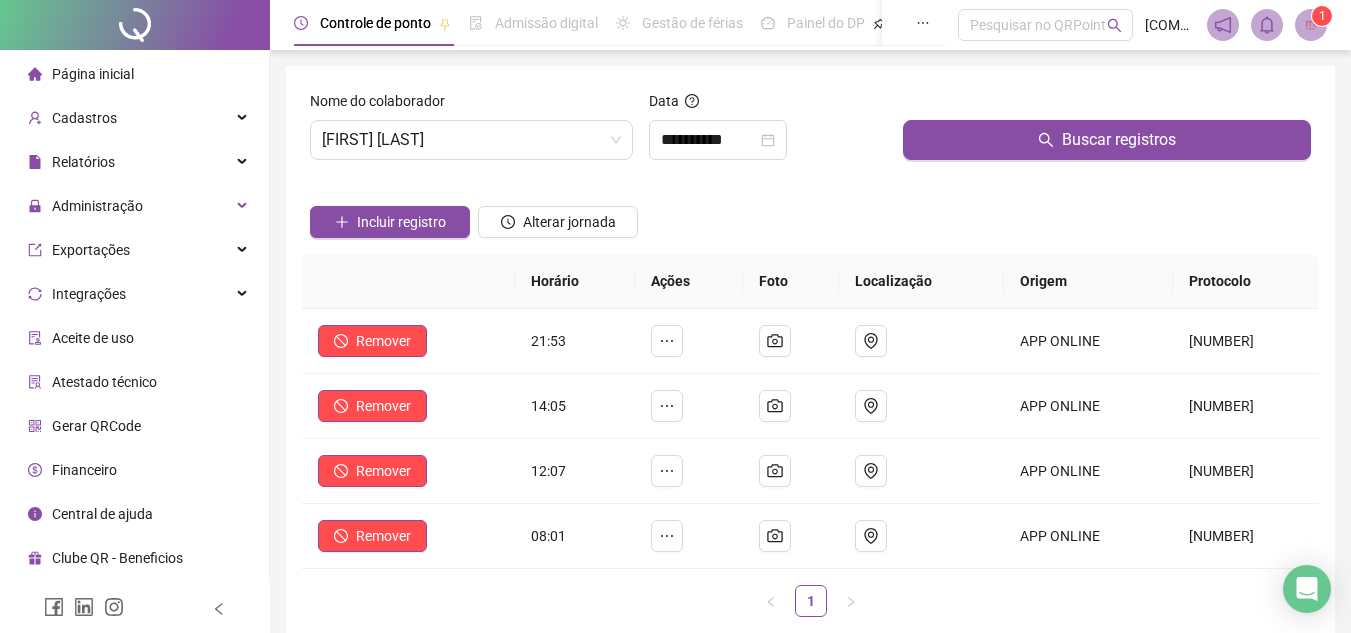 click on "Página inicial" at bounding box center (93, 74) 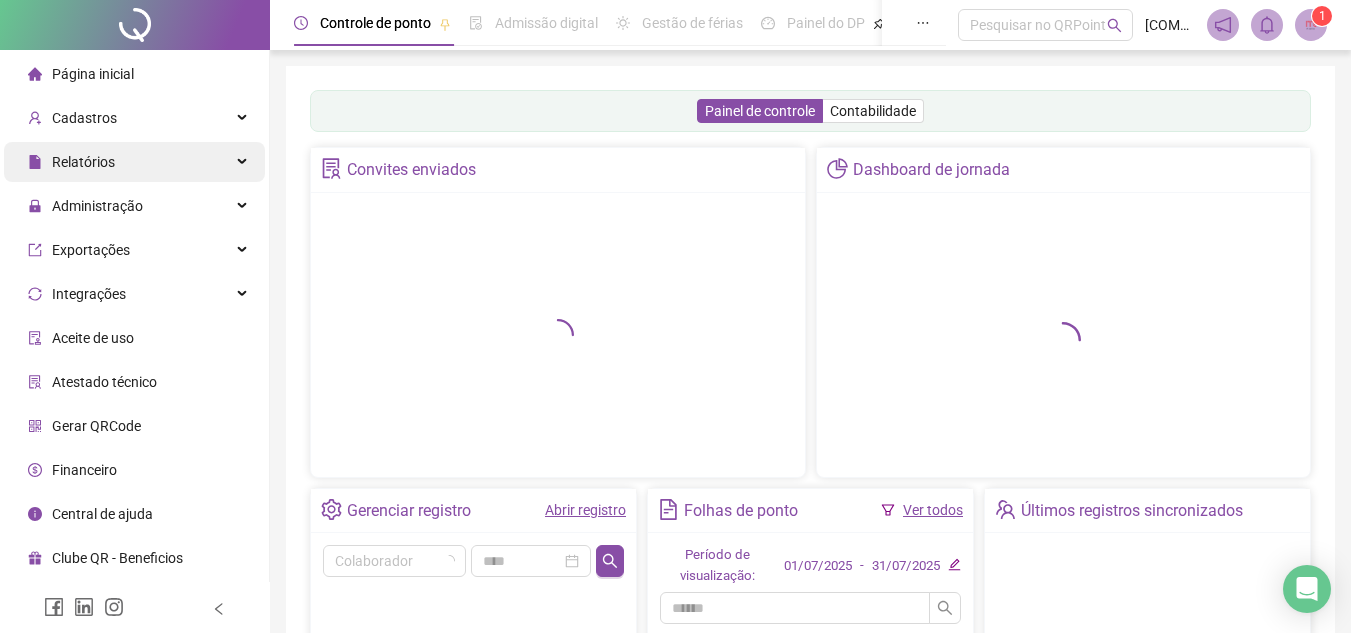 click on "Relatórios" at bounding box center (83, 162) 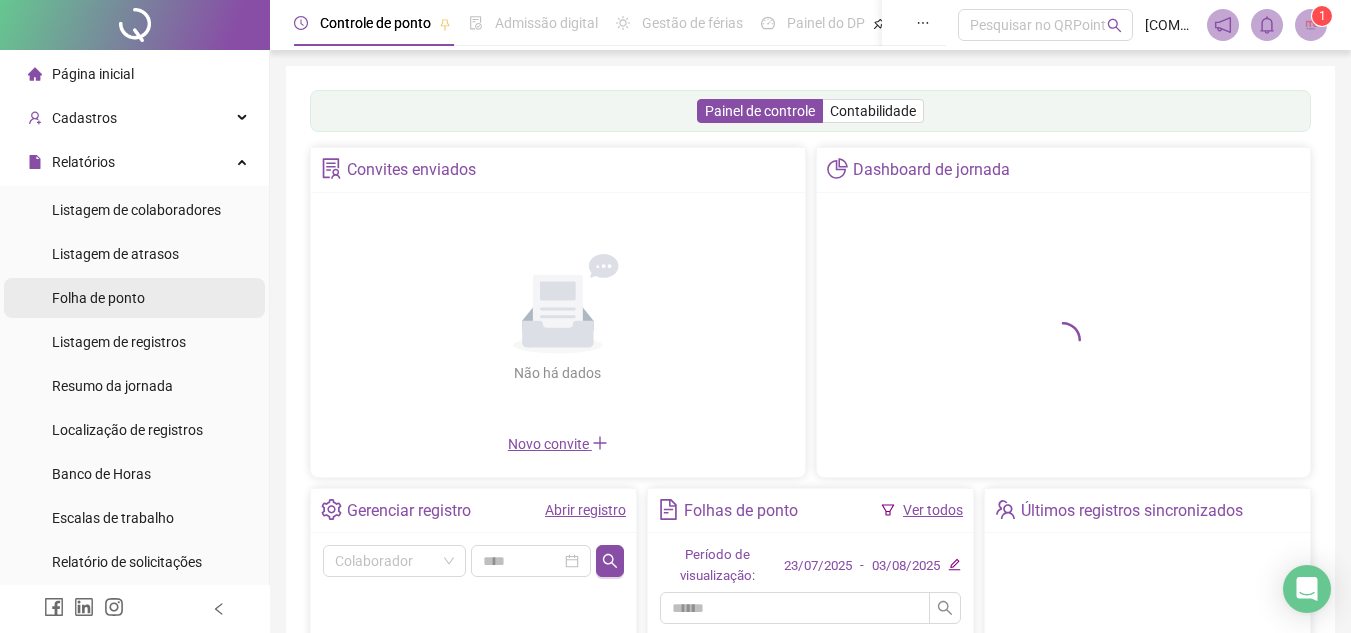 click on "Folha de ponto" at bounding box center (98, 298) 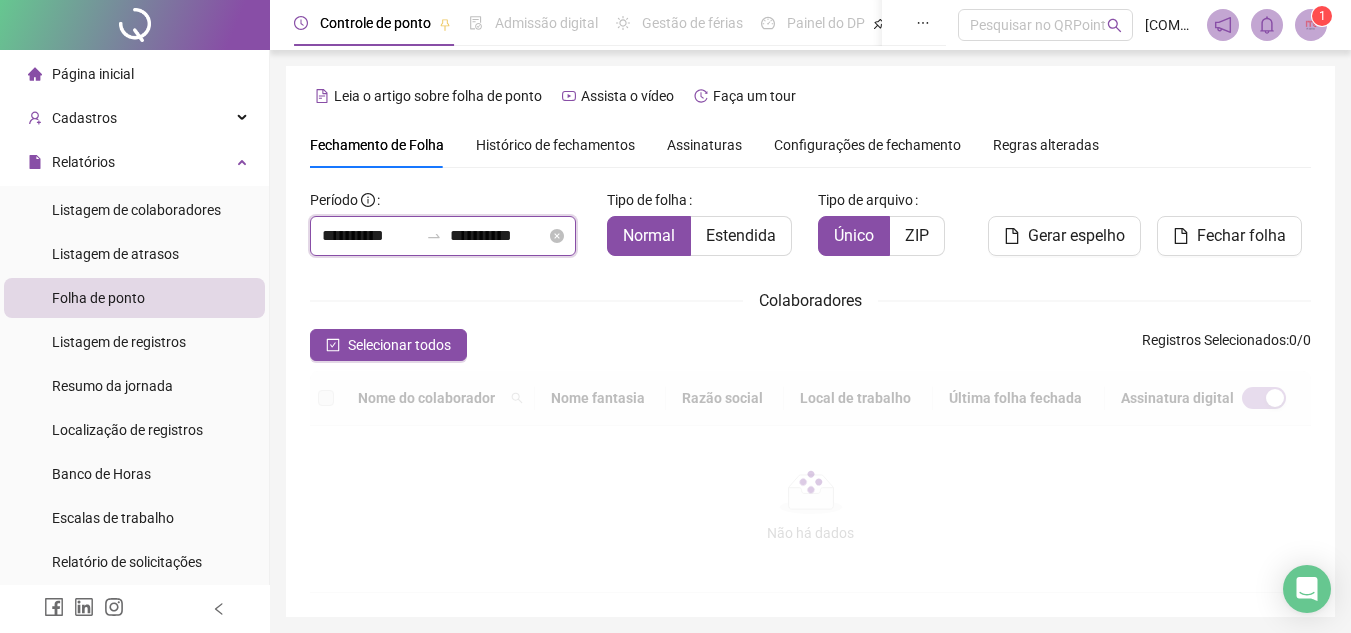 click on "**********" at bounding box center [370, 236] 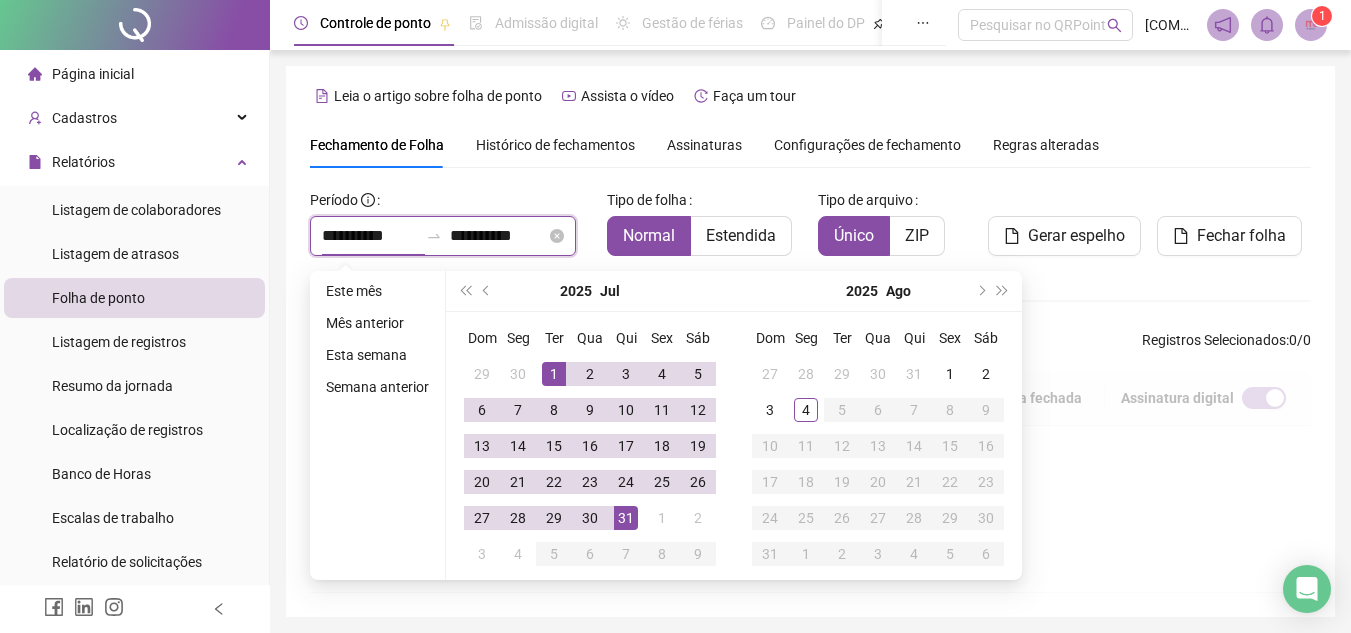 type on "**********" 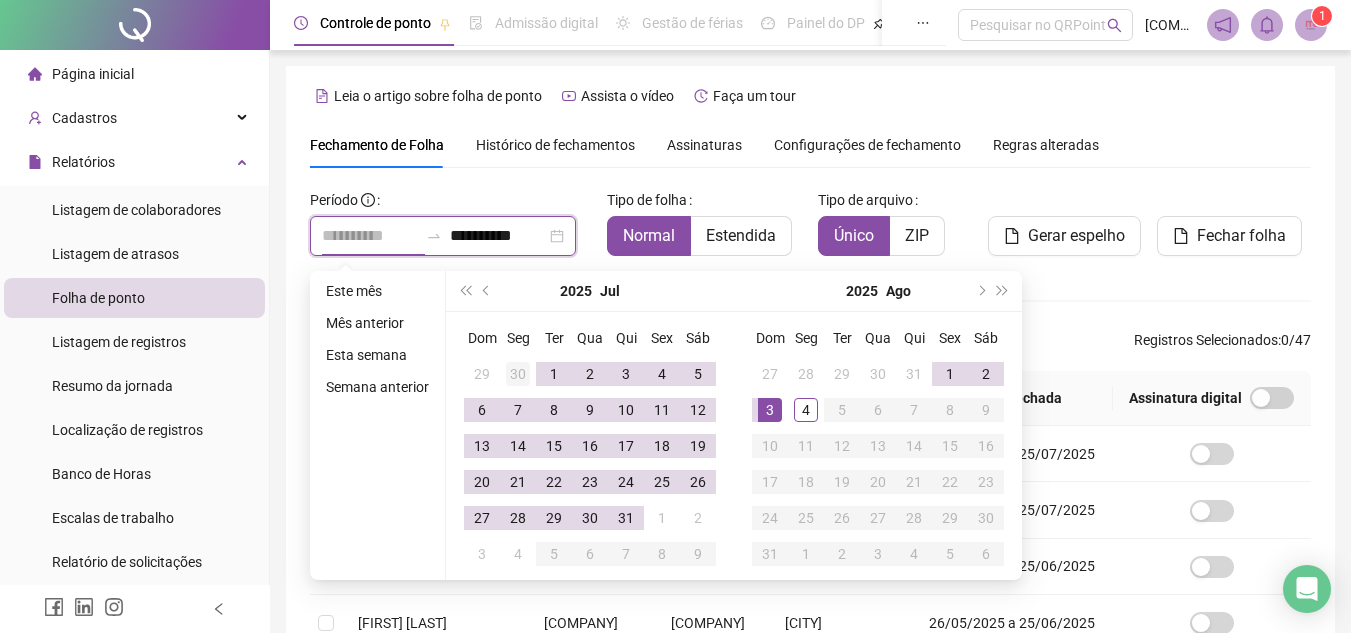 scroll, scrollTop: 93, scrollLeft: 0, axis: vertical 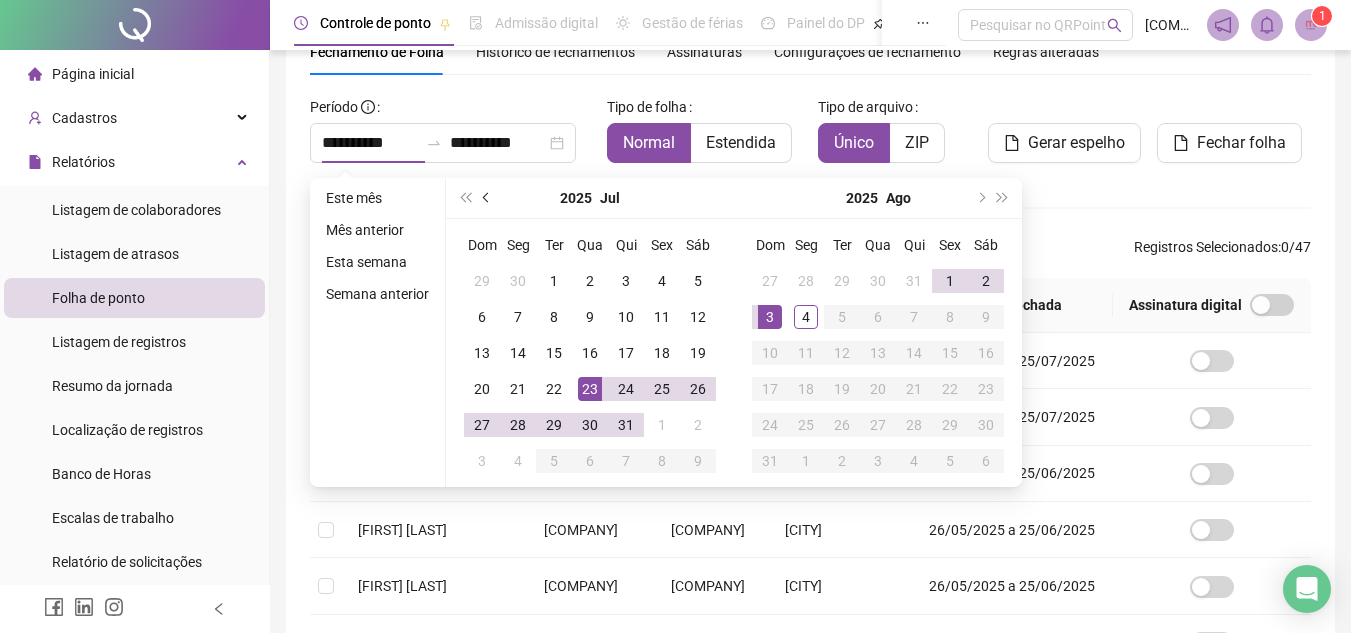click at bounding box center (487, 198) 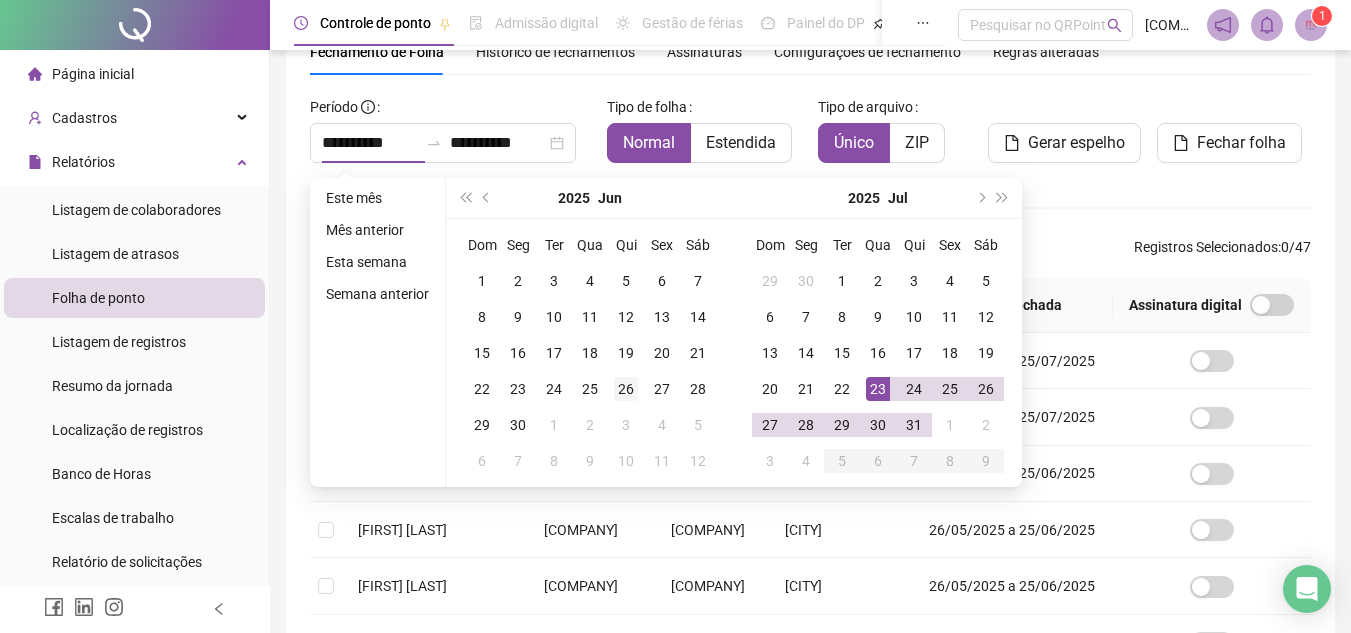 type on "**********" 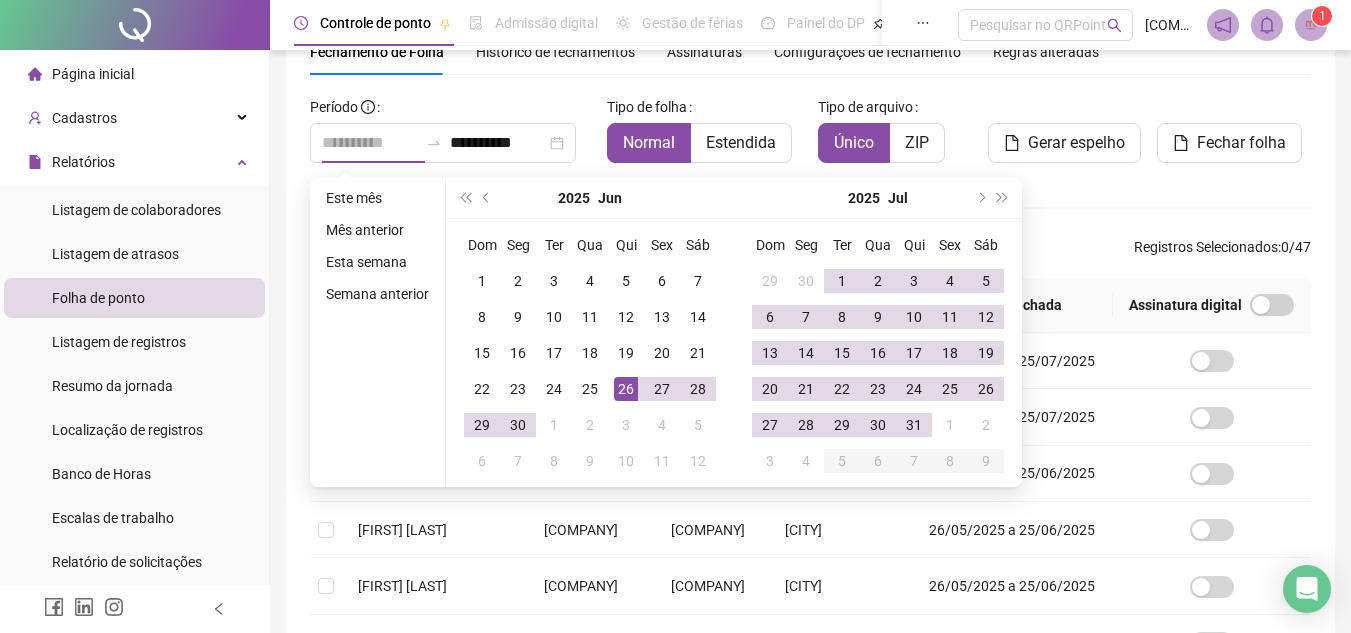 click on "26" at bounding box center [626, 389] 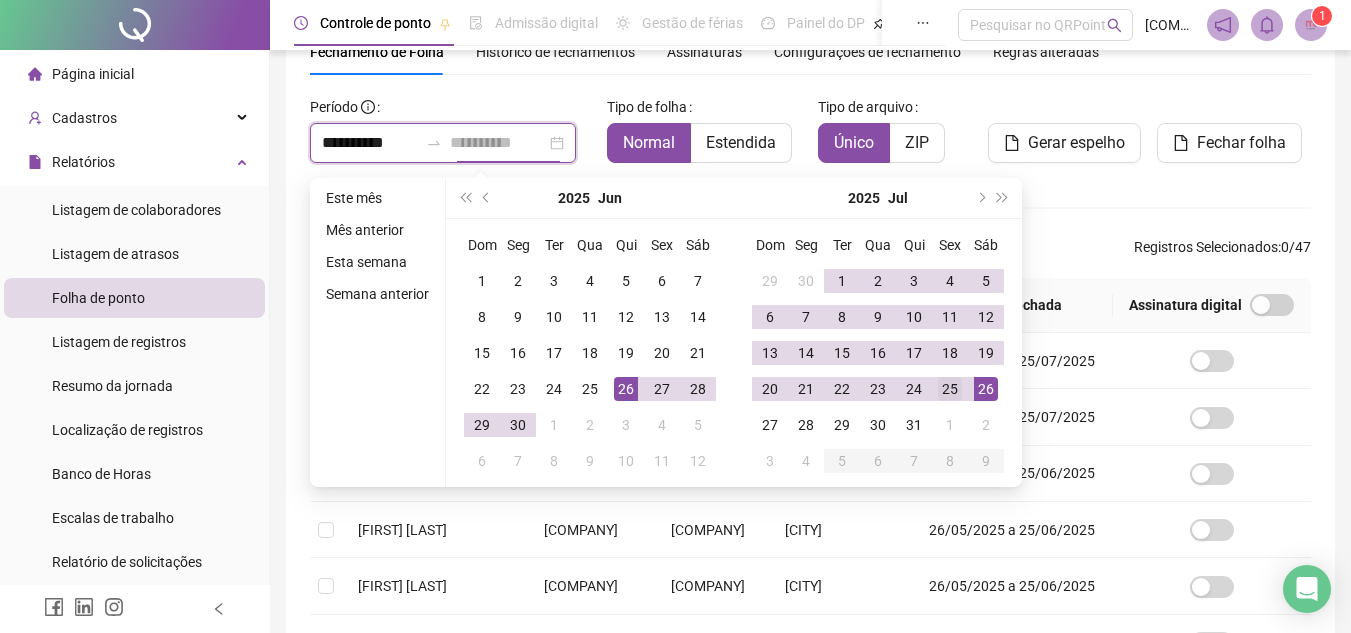 type on "**********" 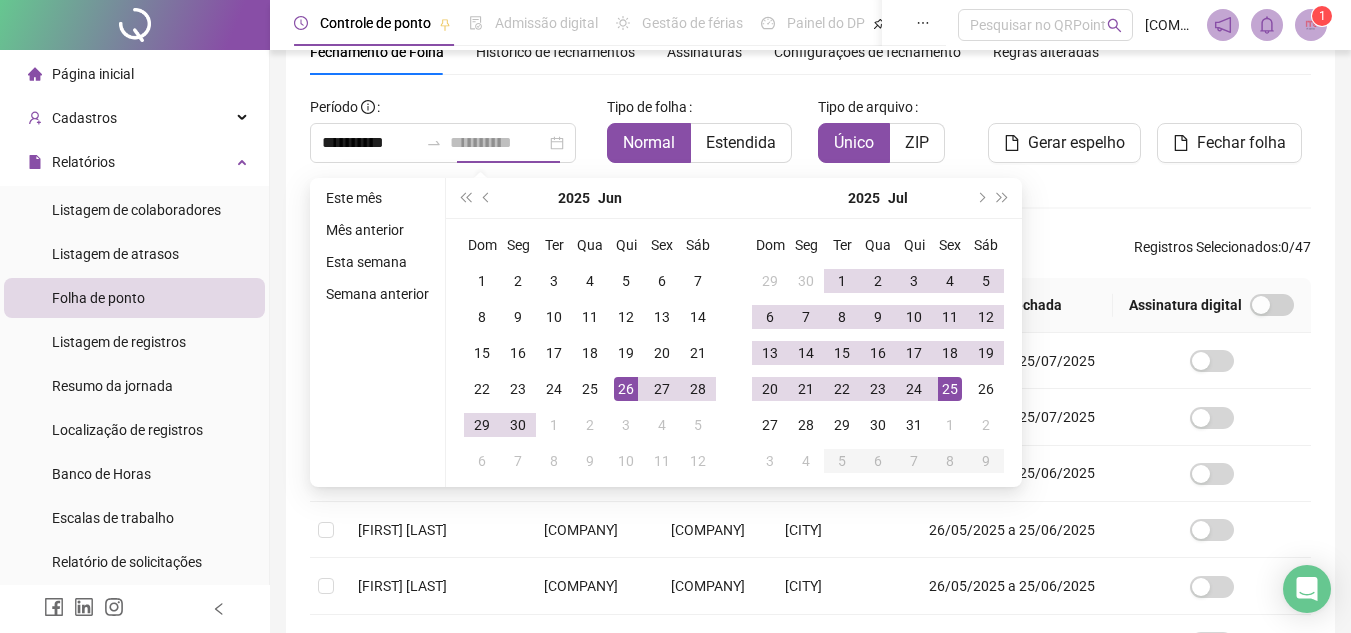 click on "25" at bounding box center [950, 389] 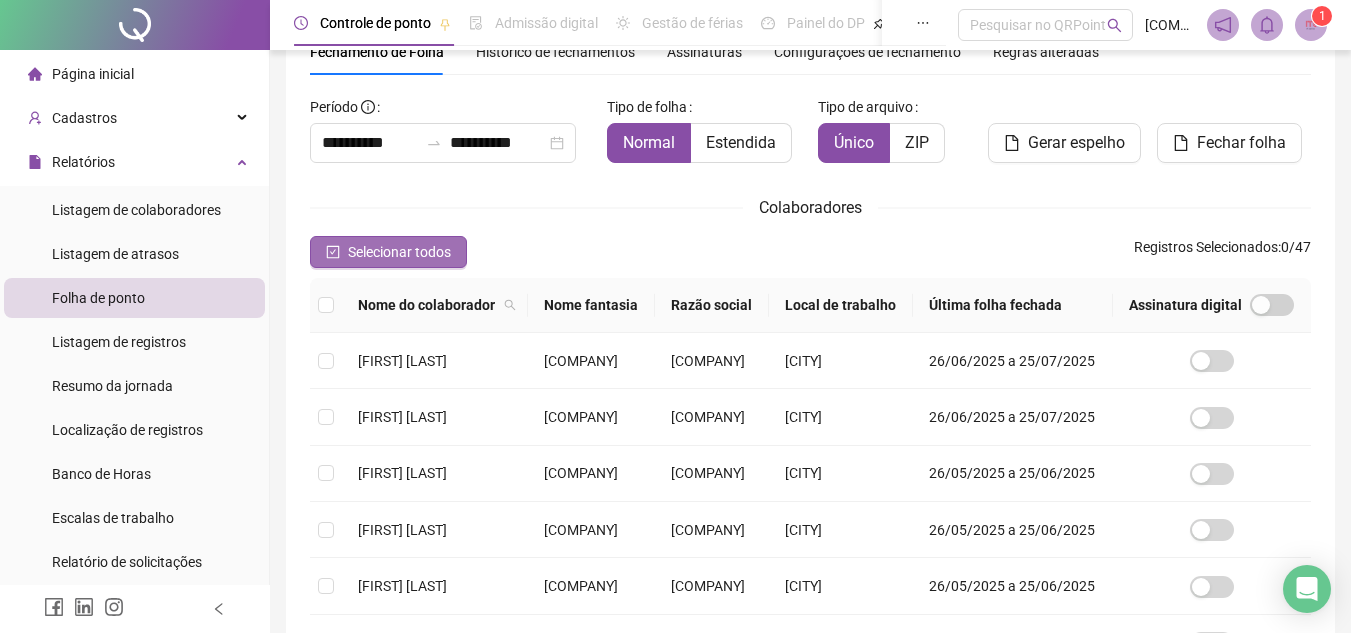 click on "Selecionar todos" at bounding box center [399, 252] 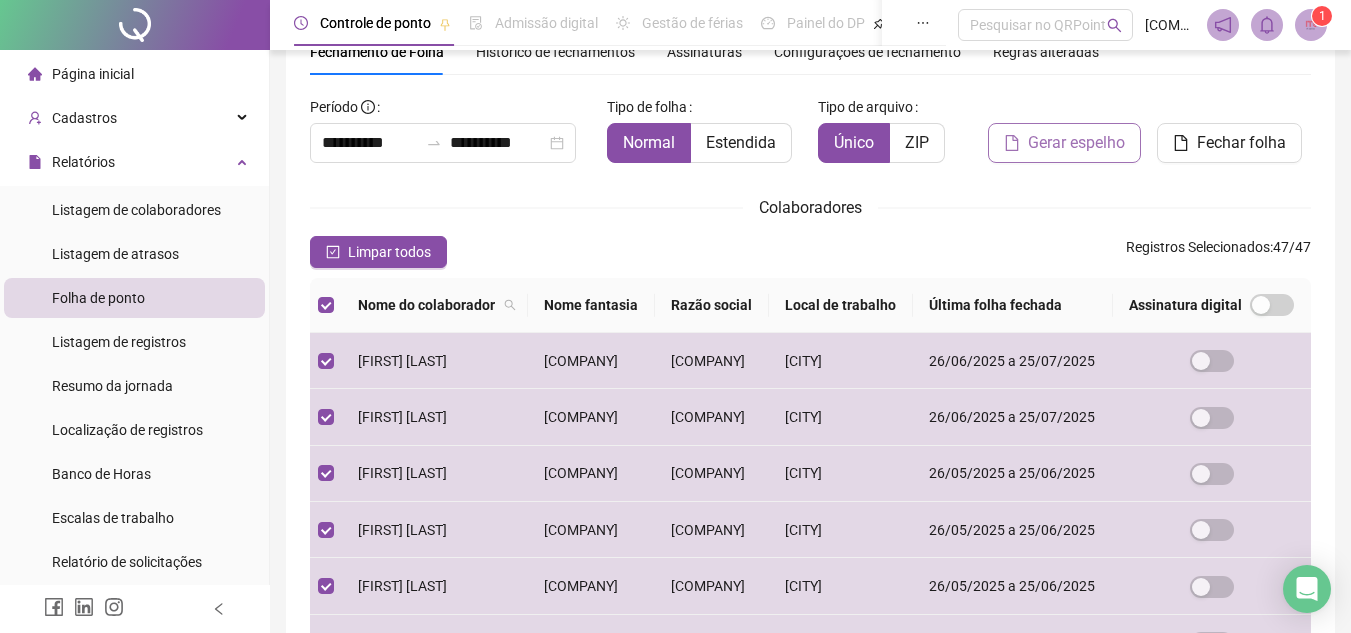 click on "Gerar espelho" at bounding box center (1076, 143) 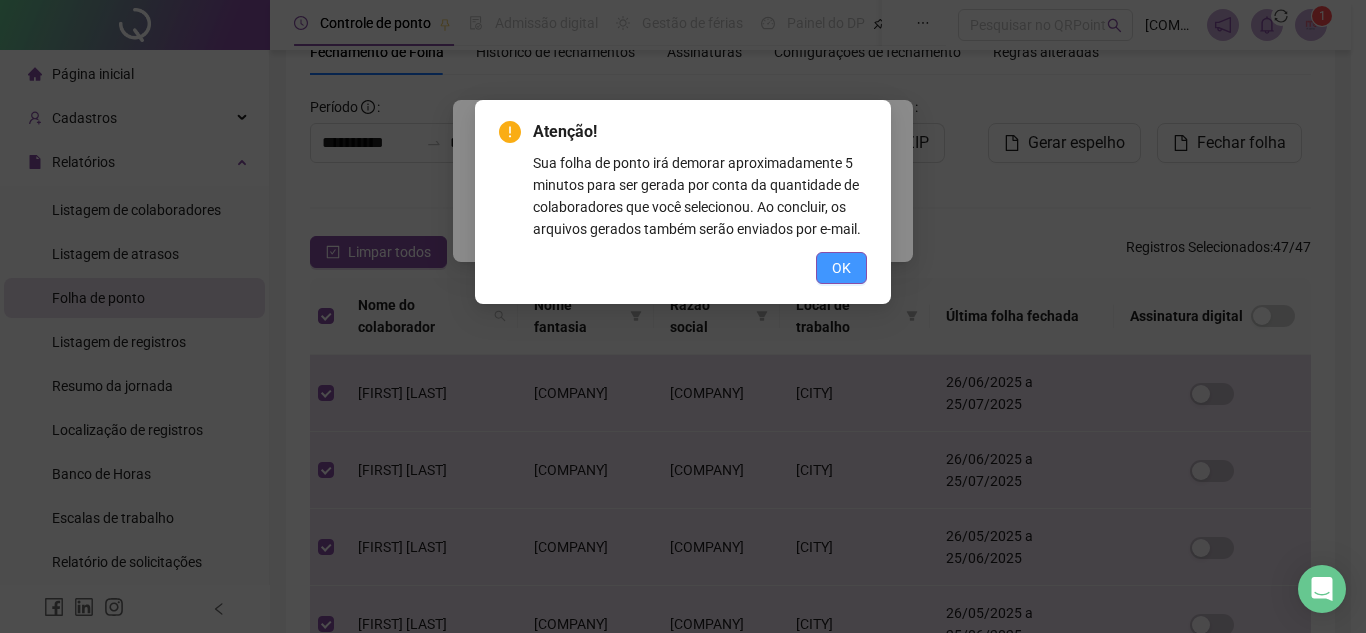 click on "OK" at bounding box center [841, 268] 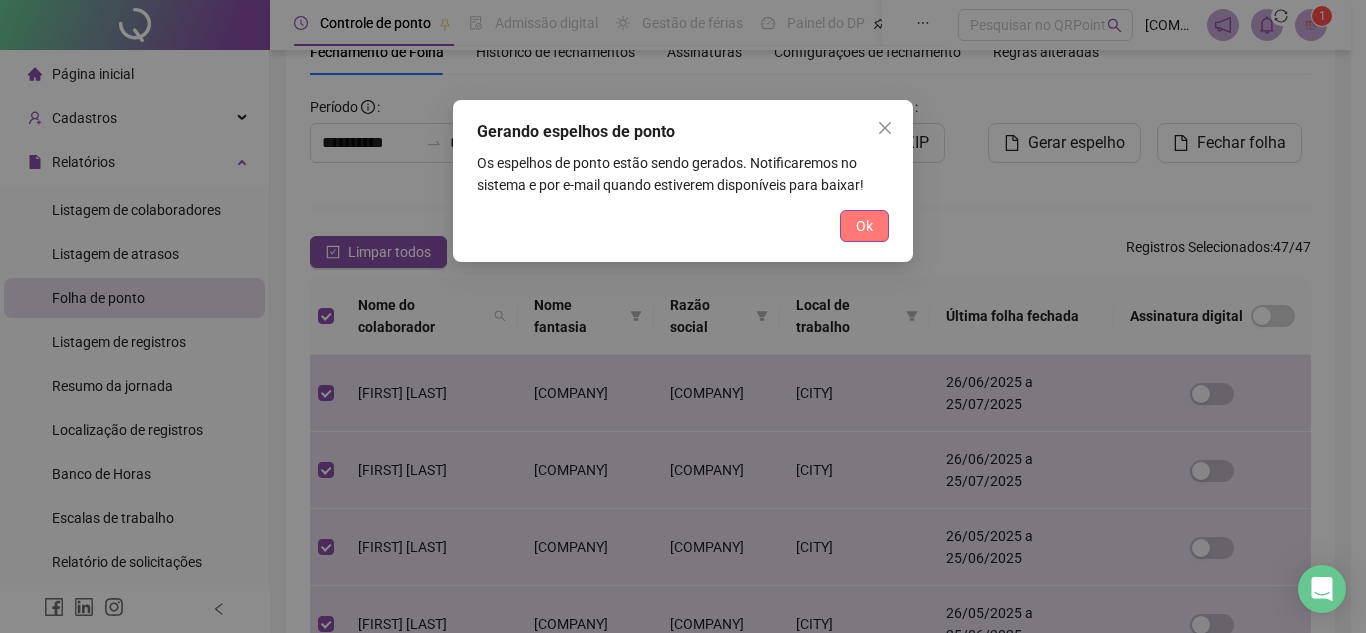 click on "Ok" at bounding box center [864, 226] 